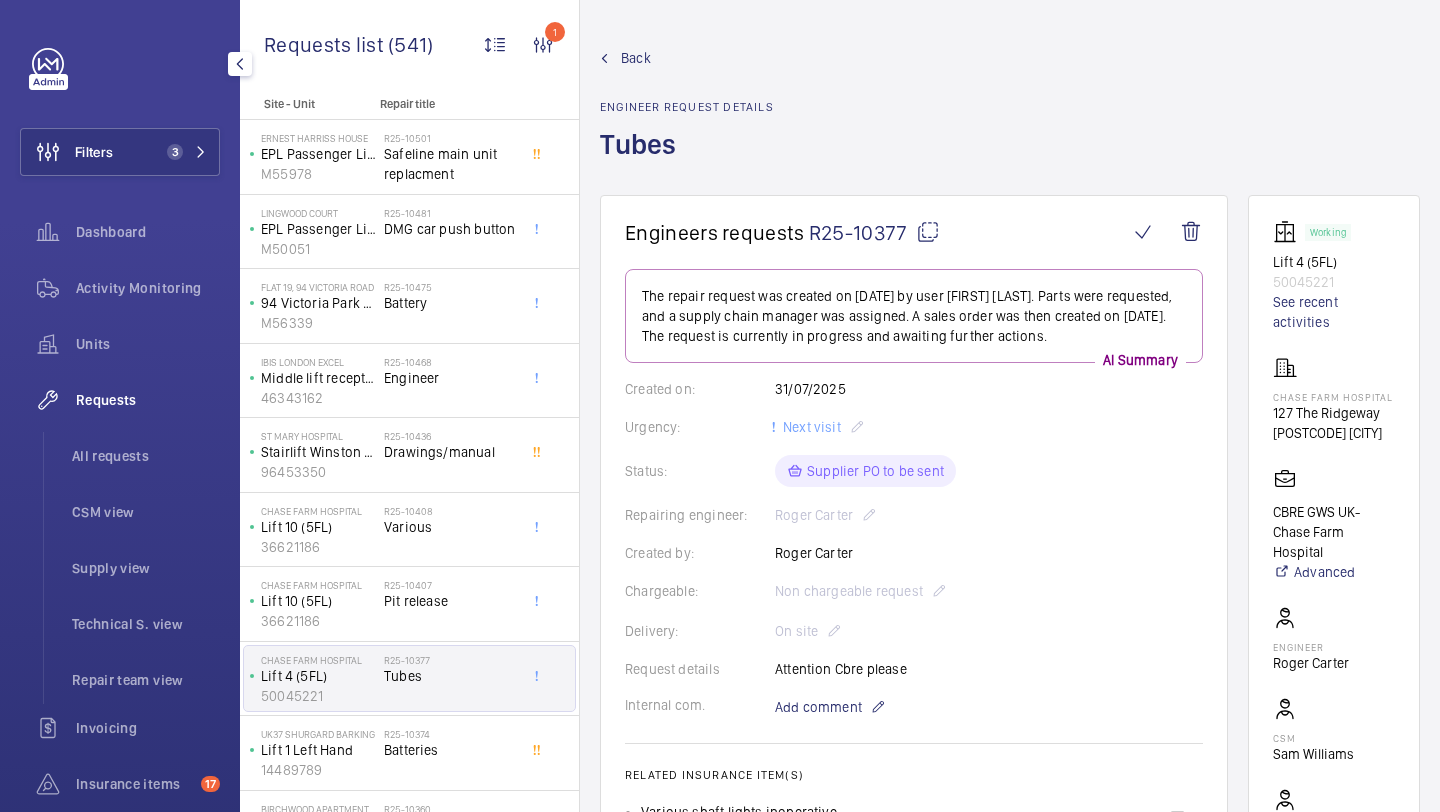 click on "Filters 3" 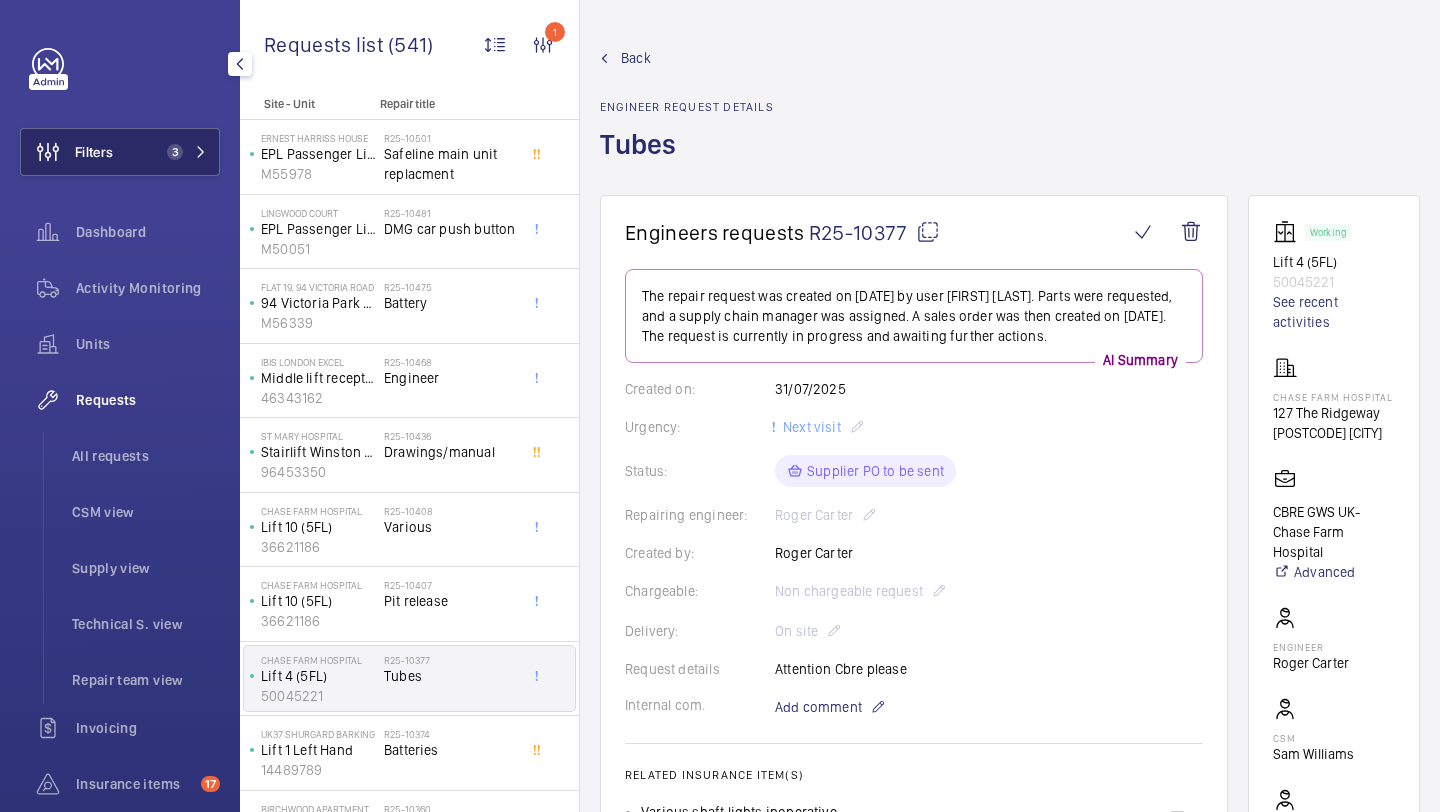 scroll, scrollTop: 0, scrollLeft: 0, axis: both 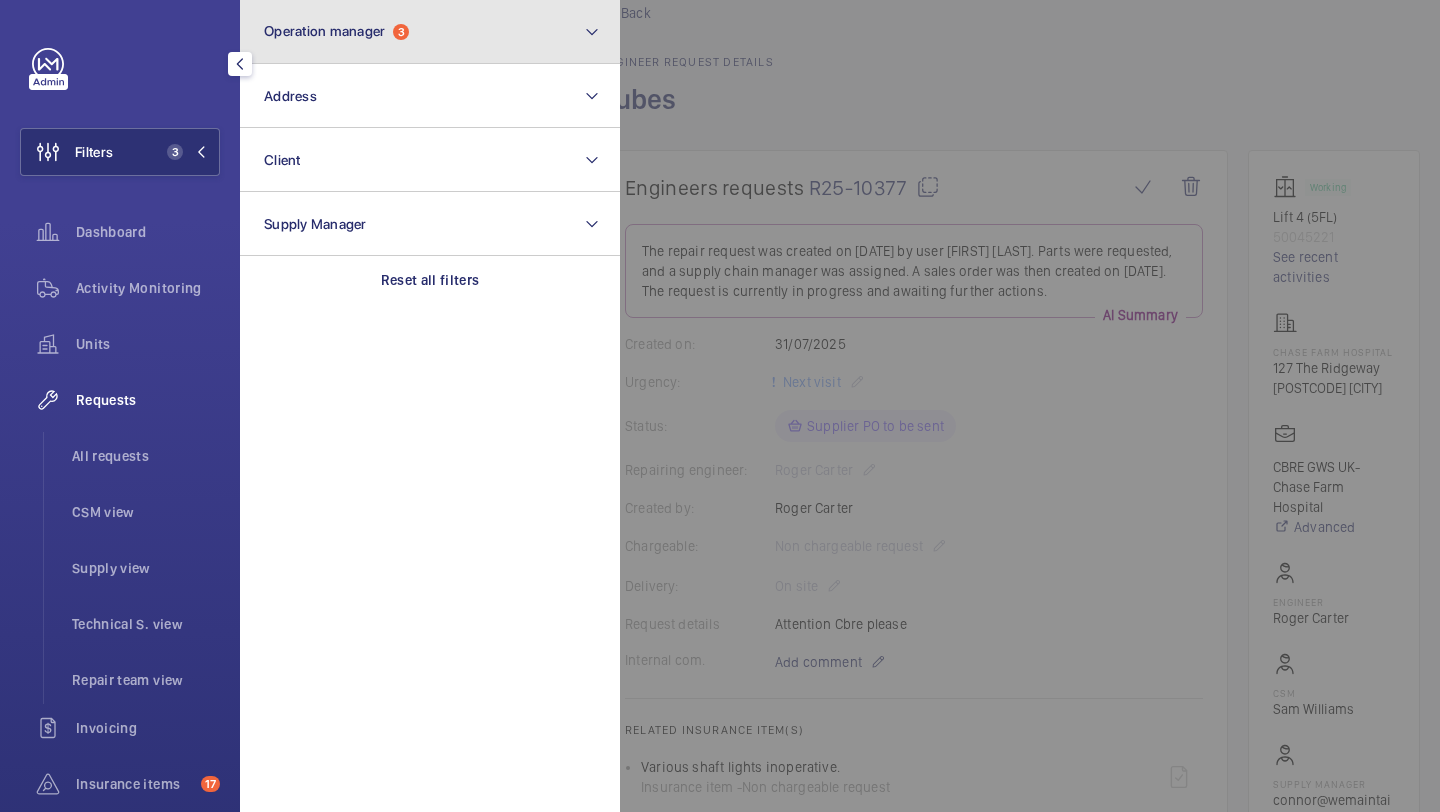 click on "3" 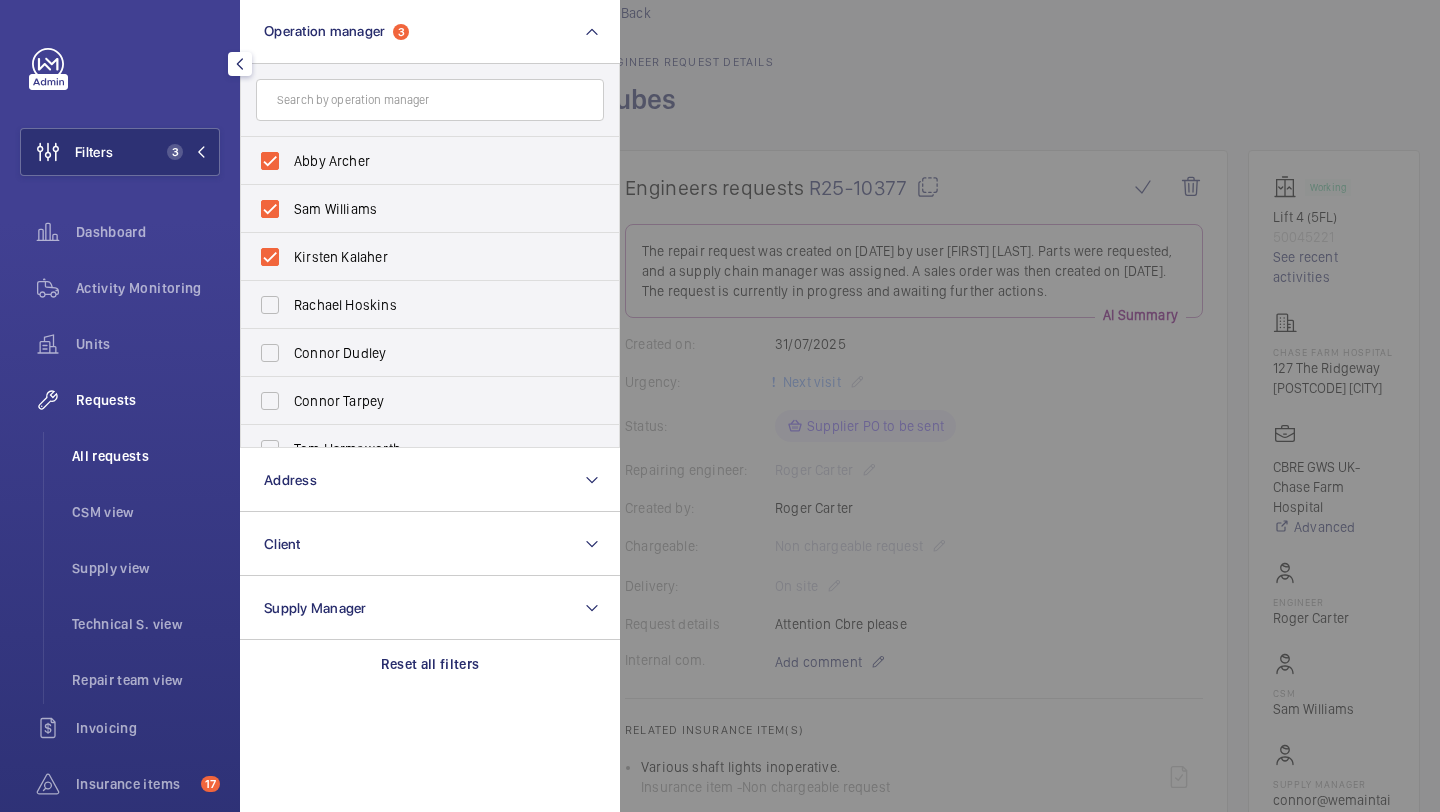 click on "All requests" 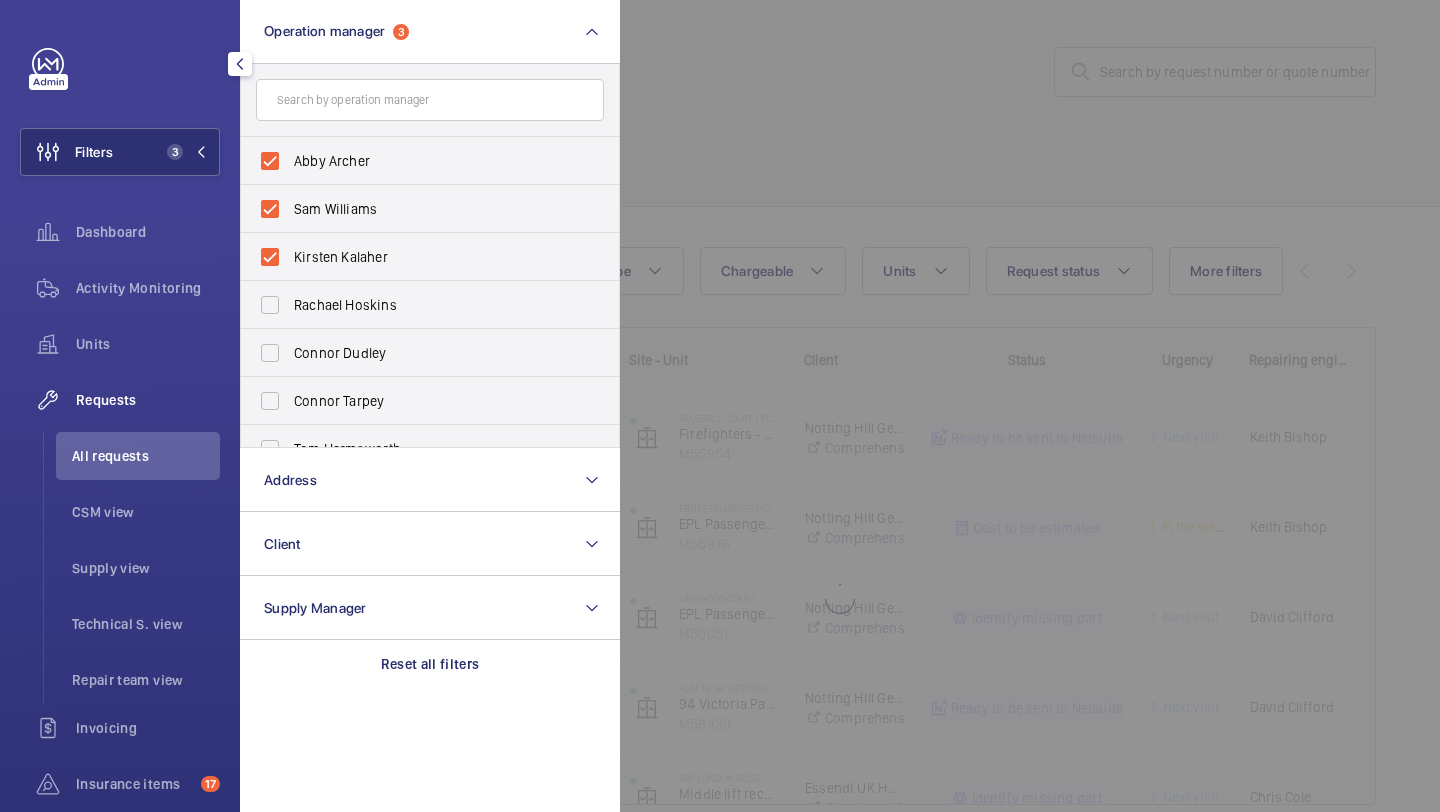 click 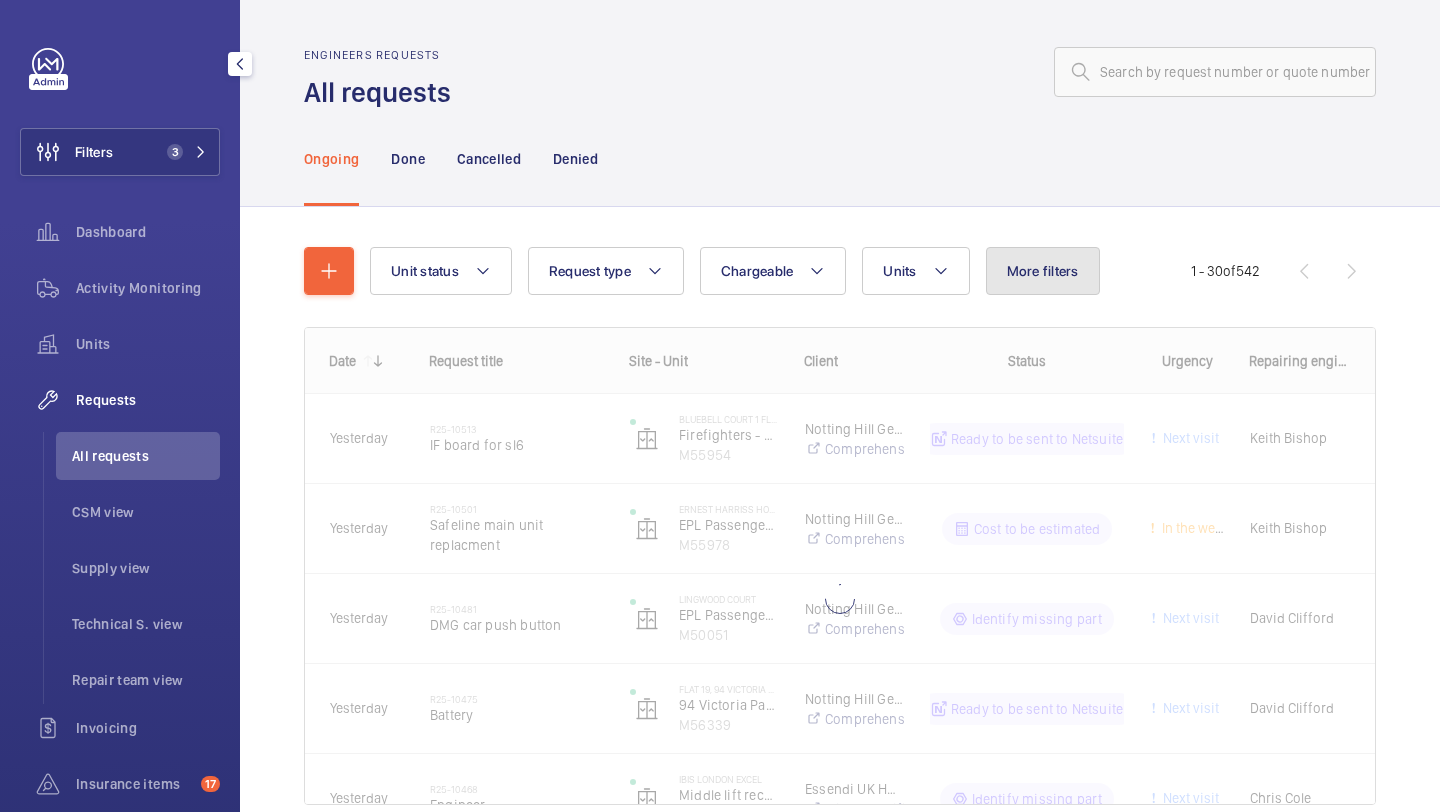 click on "More filters" 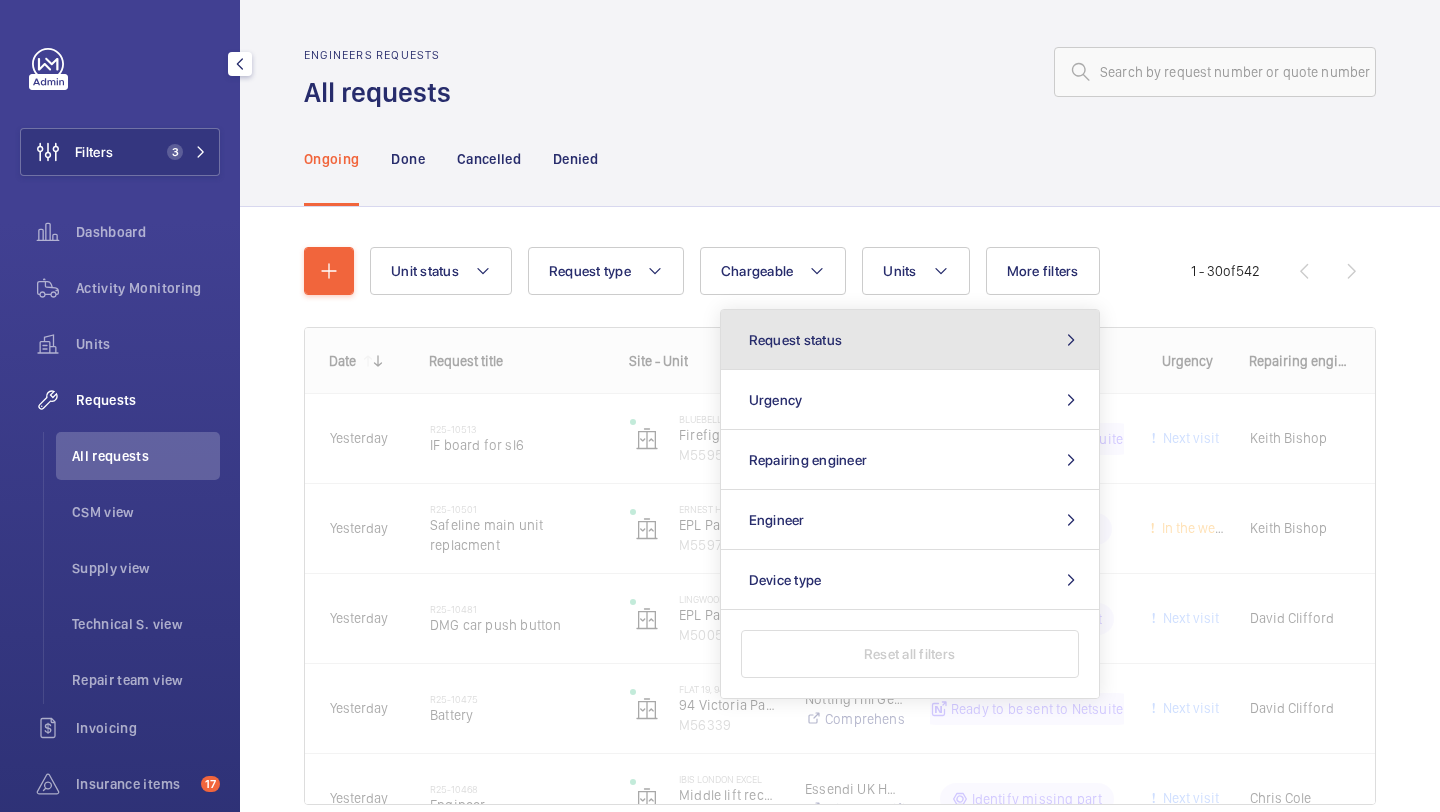 click on "Request status" 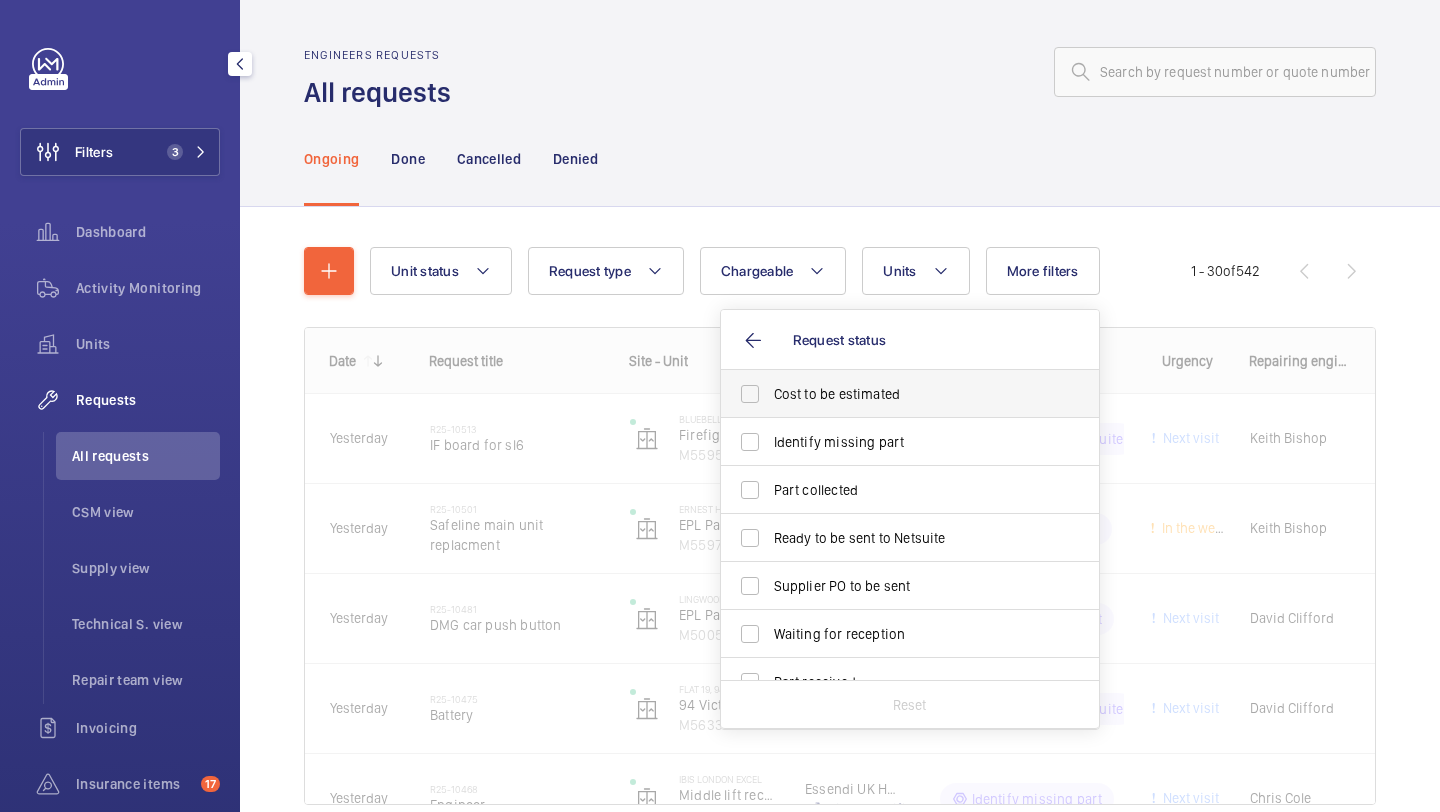 click on "Cost to be estimated" at bounding box center [911, 394] 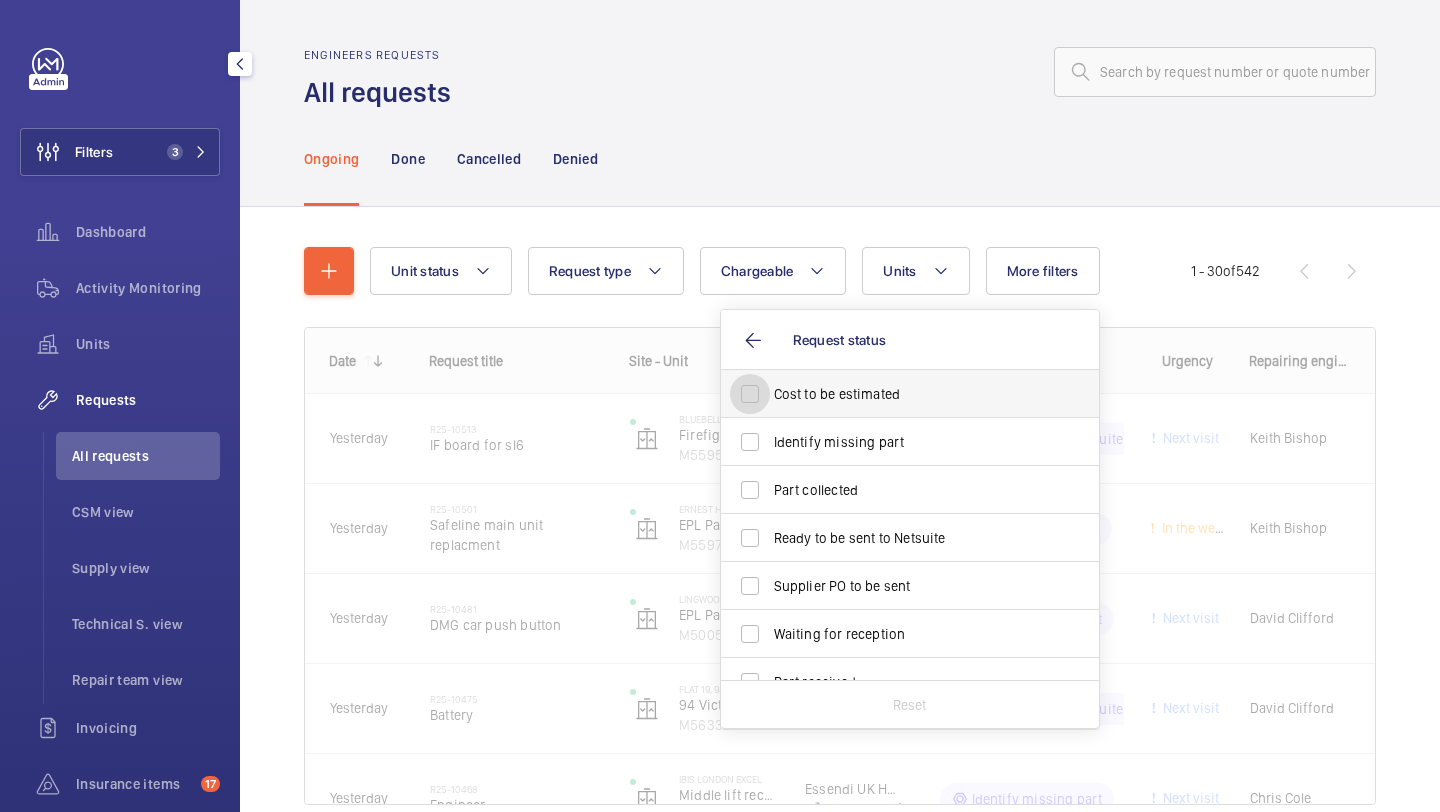 click on "Cost to be estimated" at bounding box center [750, 394] 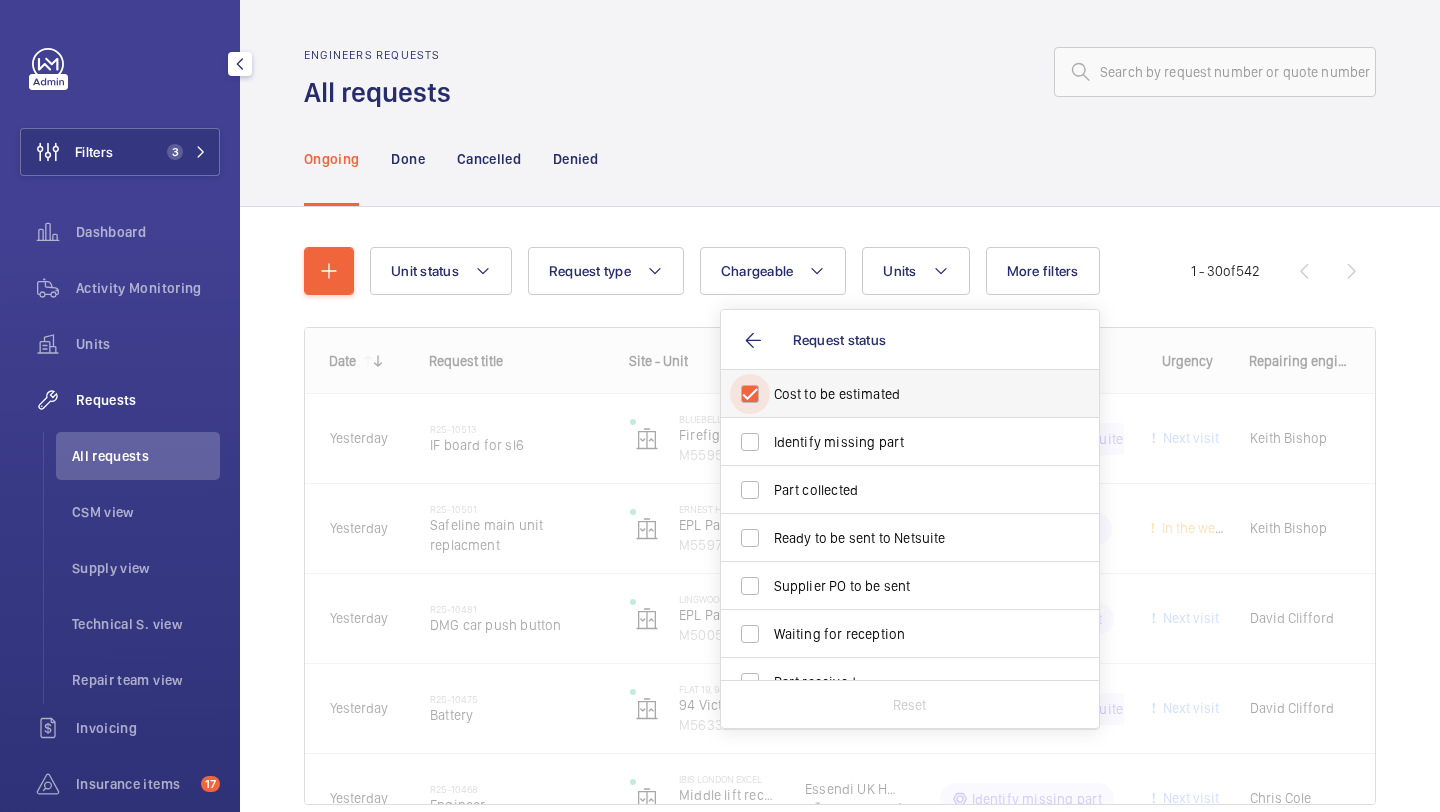 checkbox on "true" 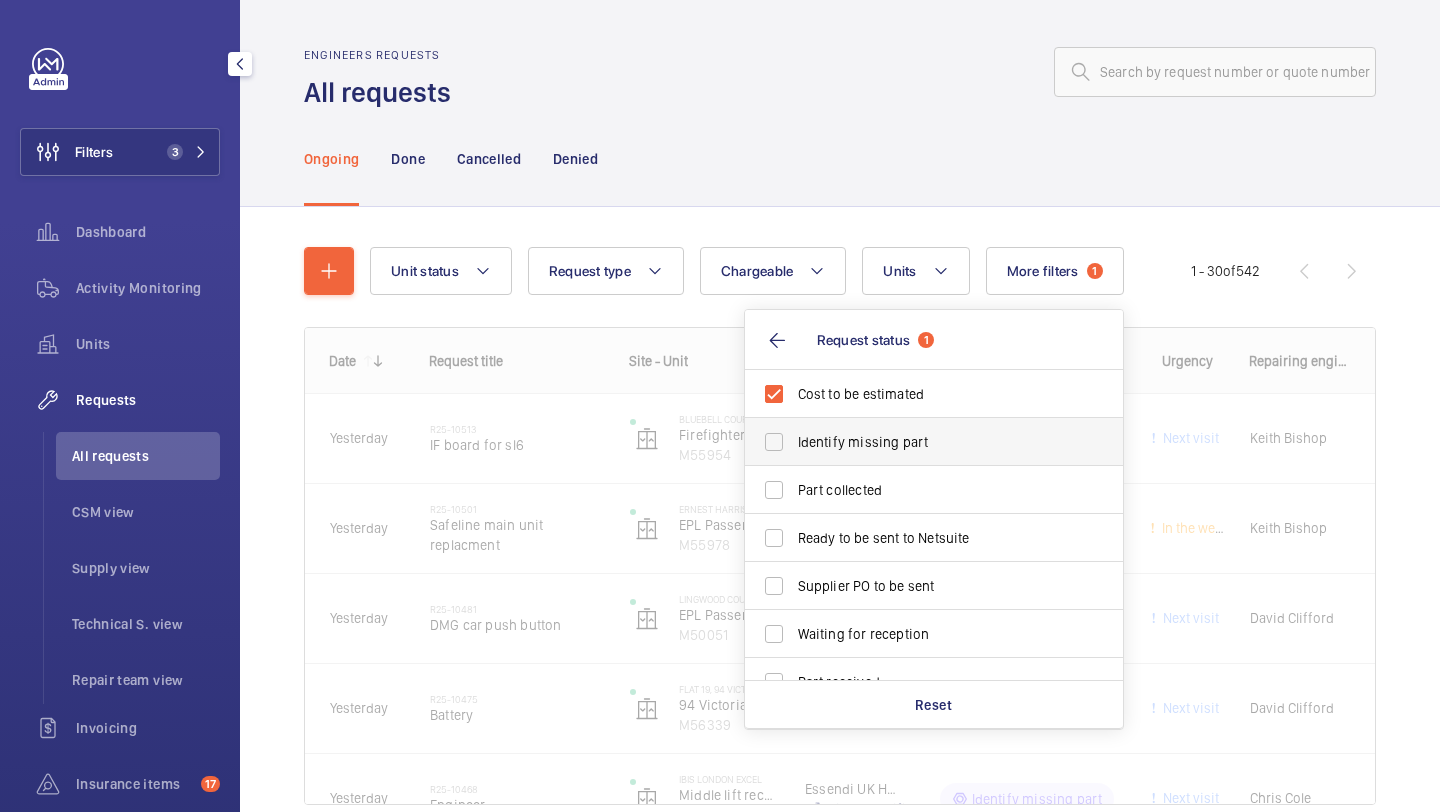 click on "Identify missing part" at bounding box center (935, 442) 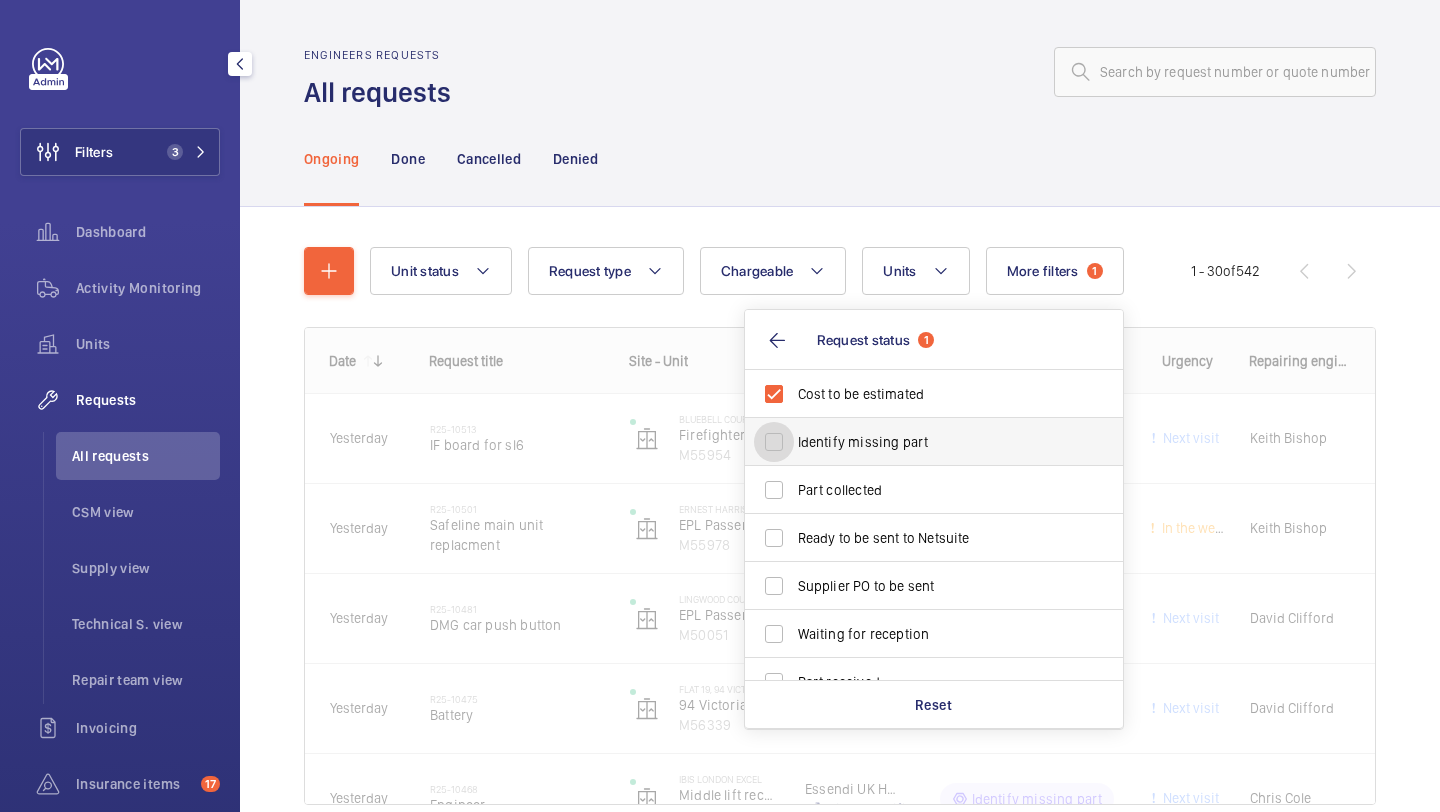 click on "Identify missing part" at bounding box center (774, 442) 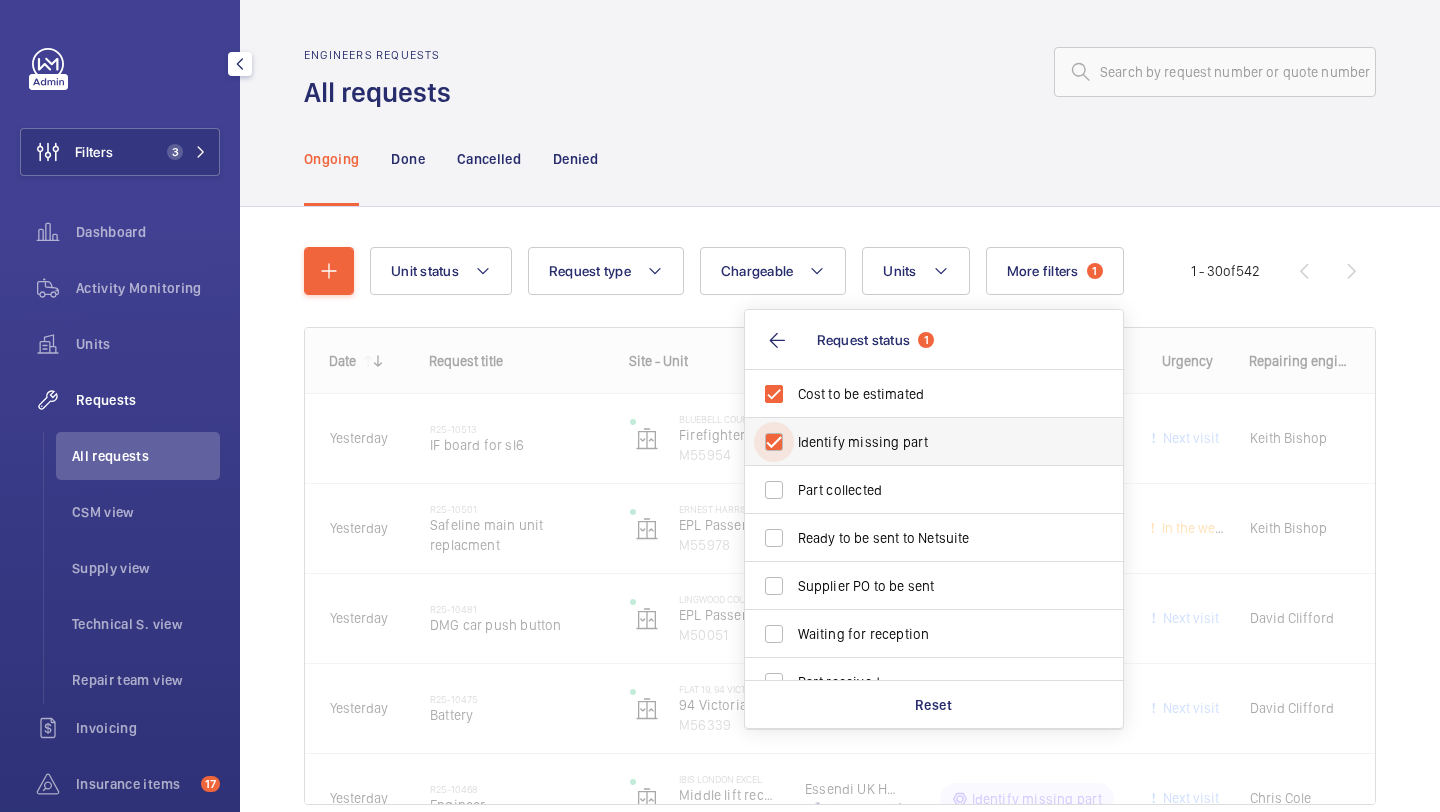 checkbox on "true" 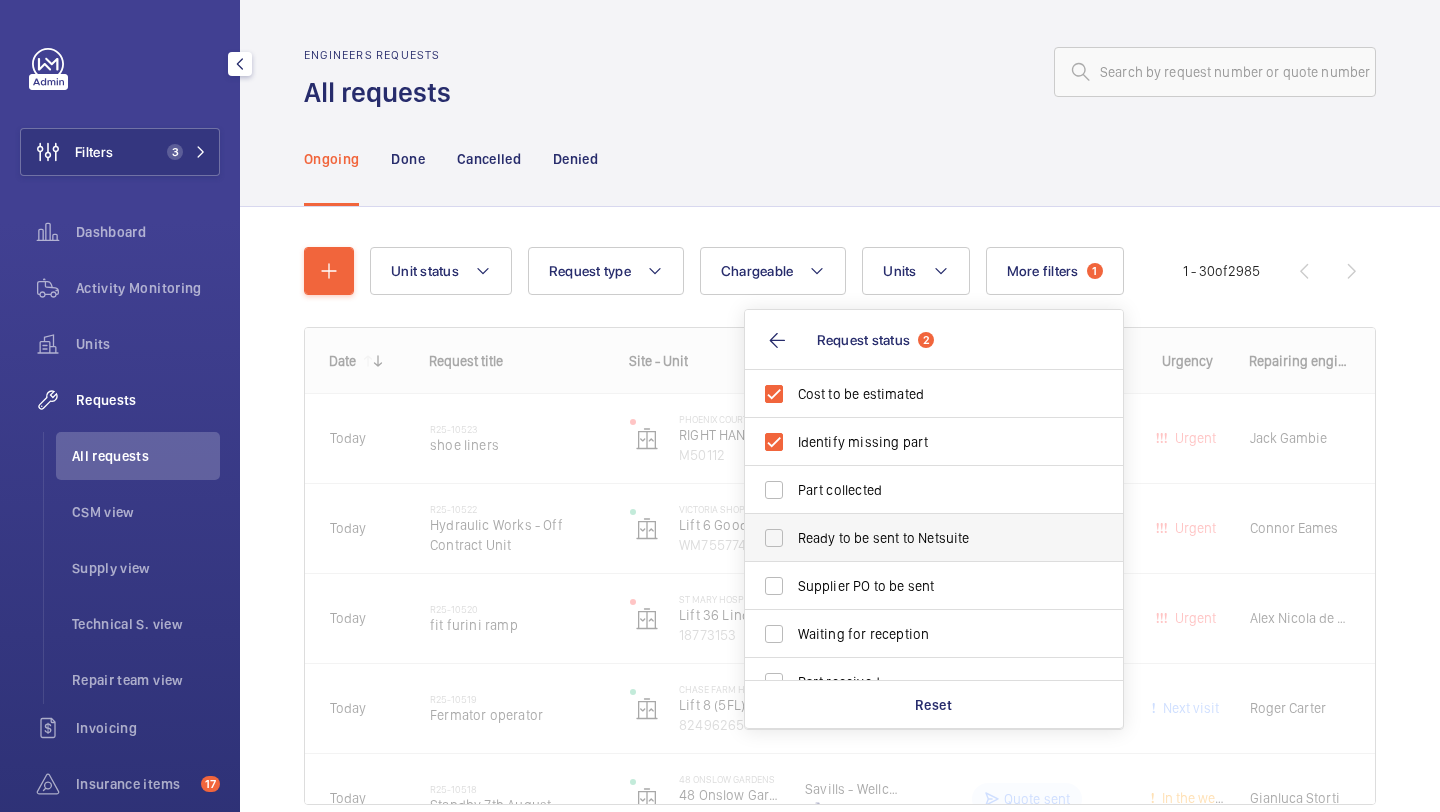 click on "Ready to be sent to Netsuite" at bounding box center [919, 538] 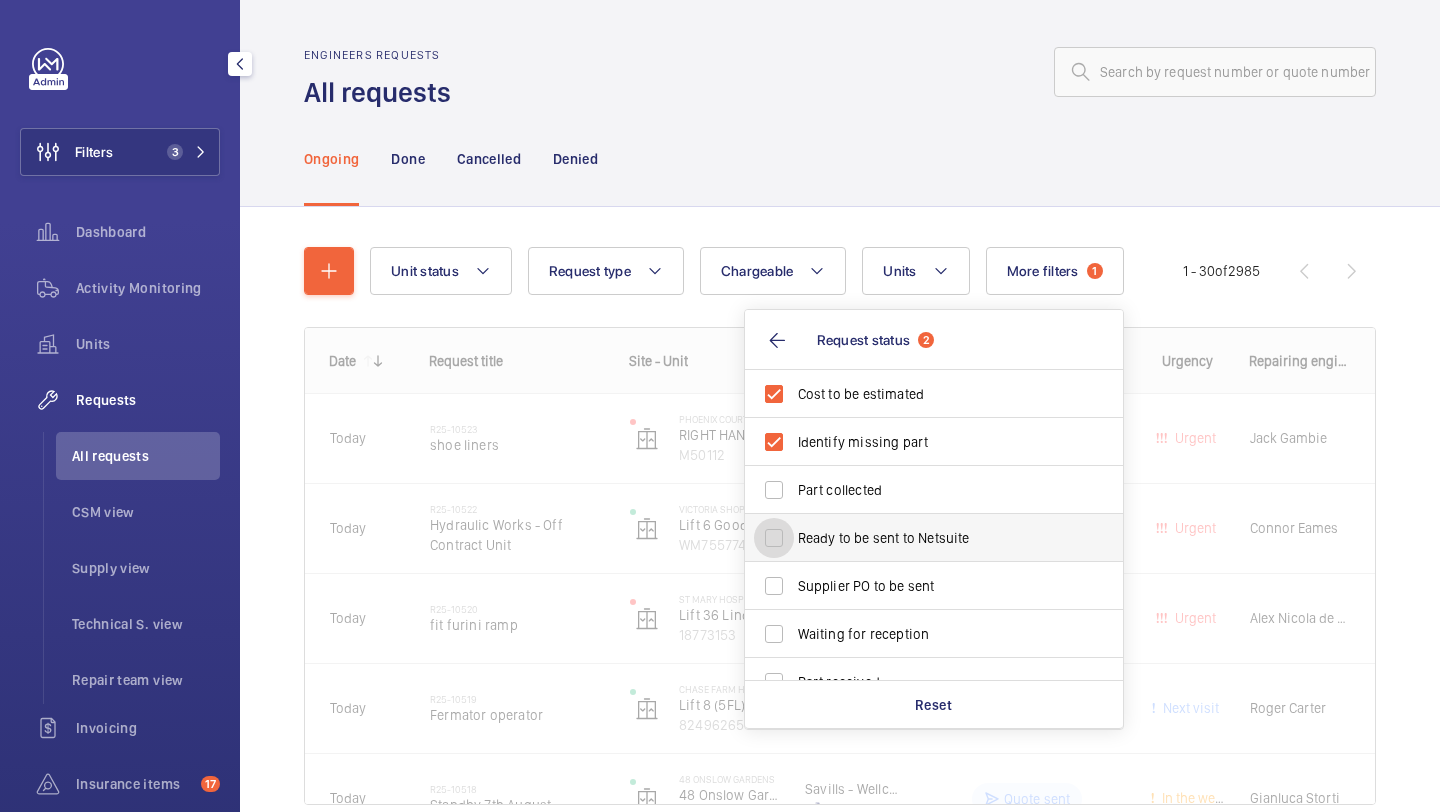 click on "Ready to be sent to Netsuite" at bounding box center [774, 538] 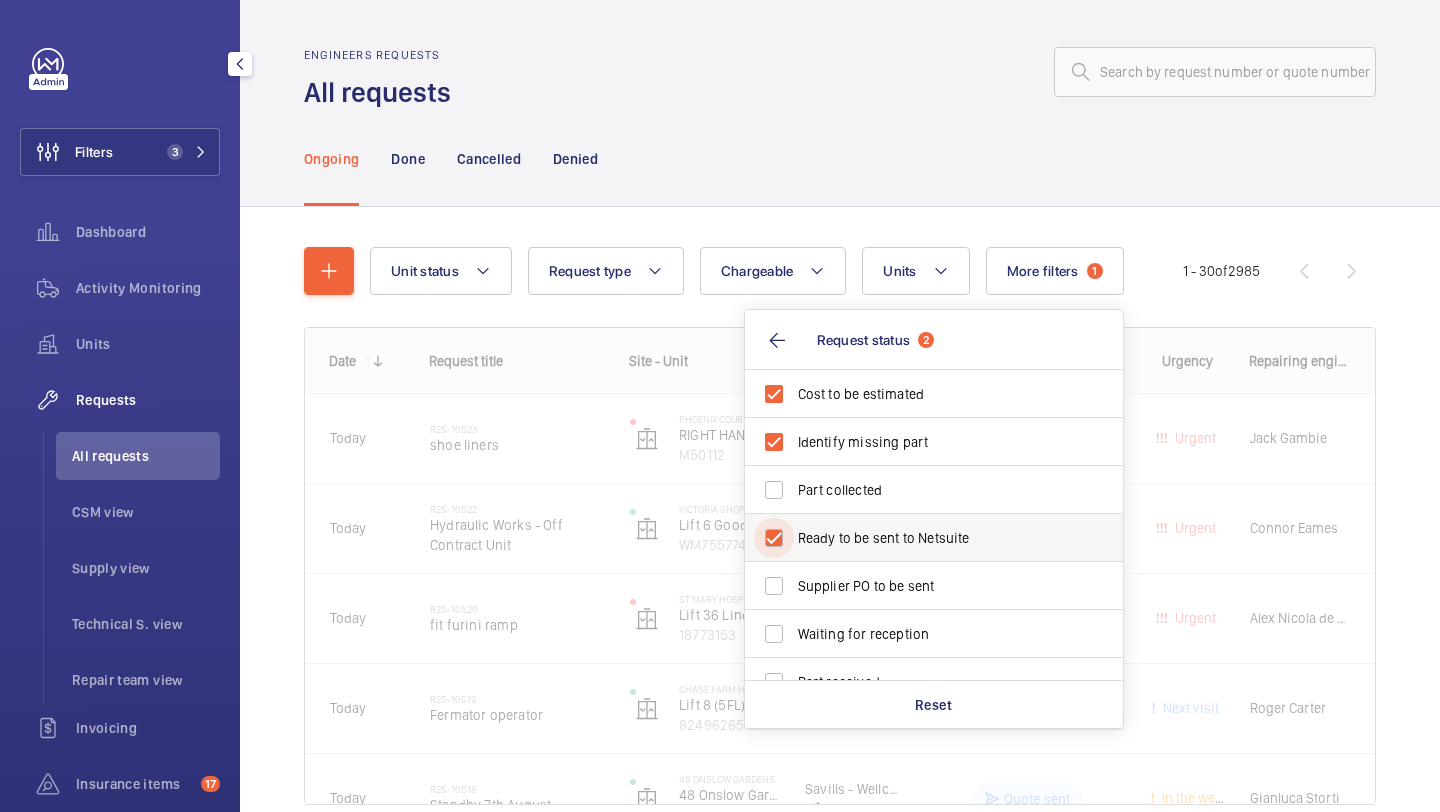 checkbox on "true" 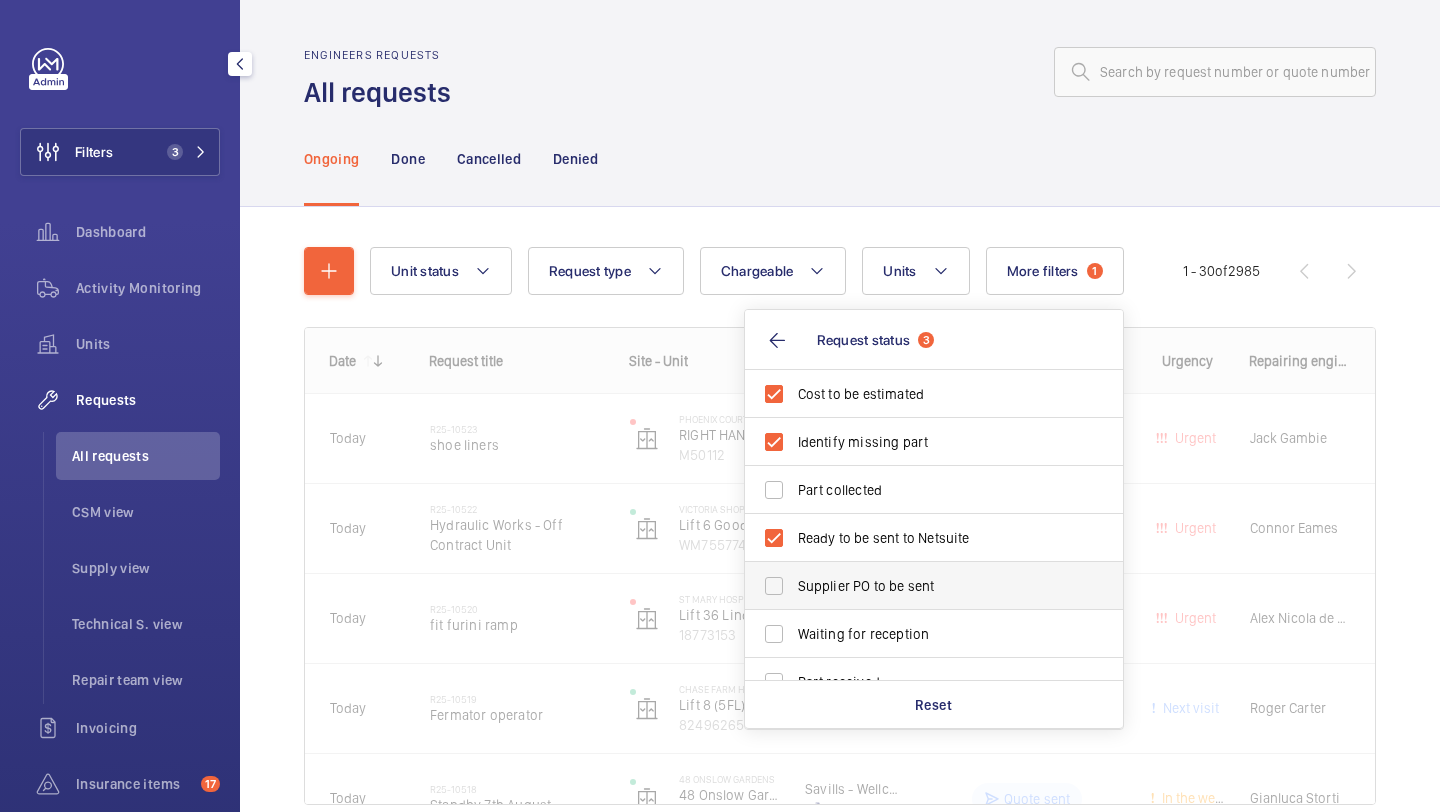 click on "Supplier PO to be sent" at bounding box center [919, 586] 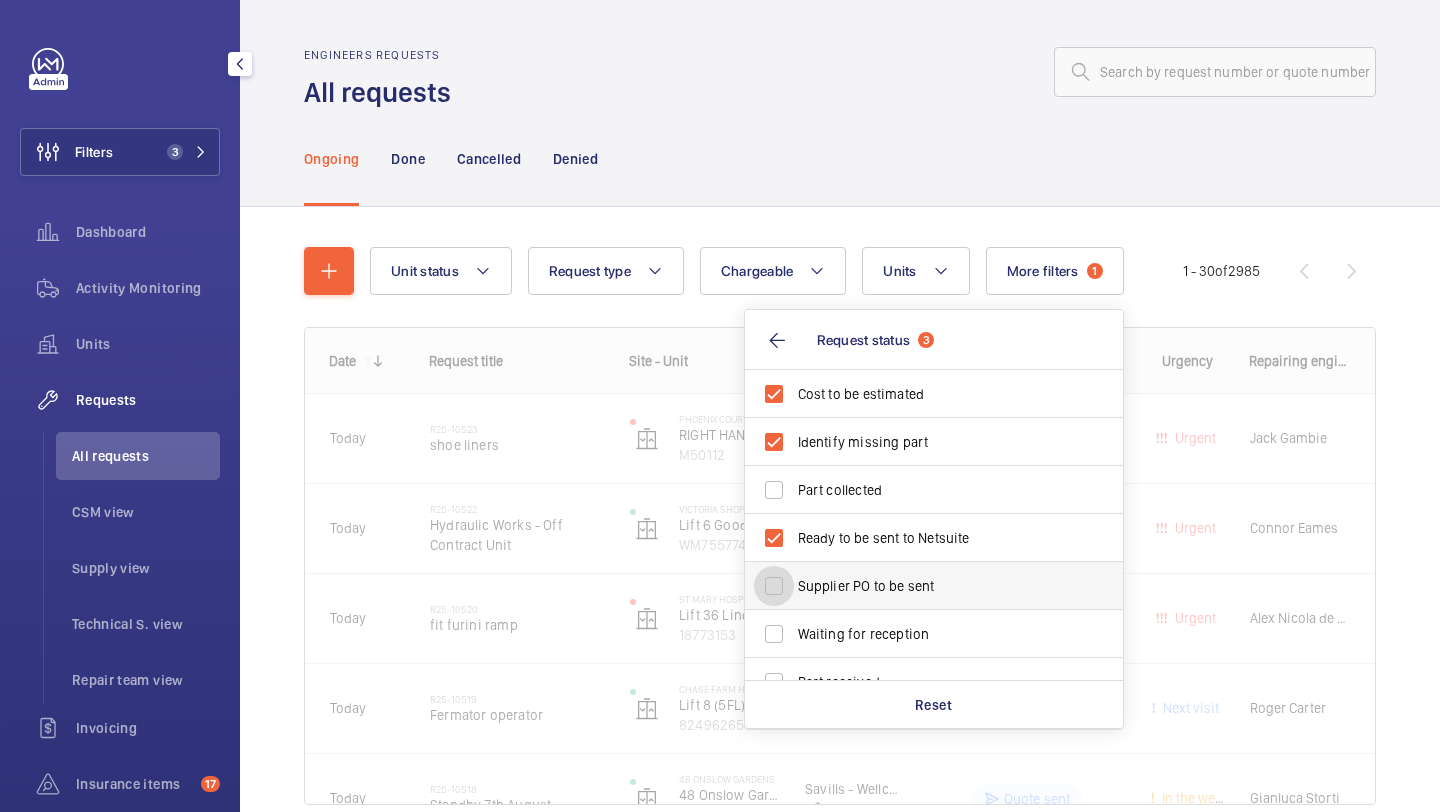 click on "Supplier PO to be sent" at bounding box center (774, 586) 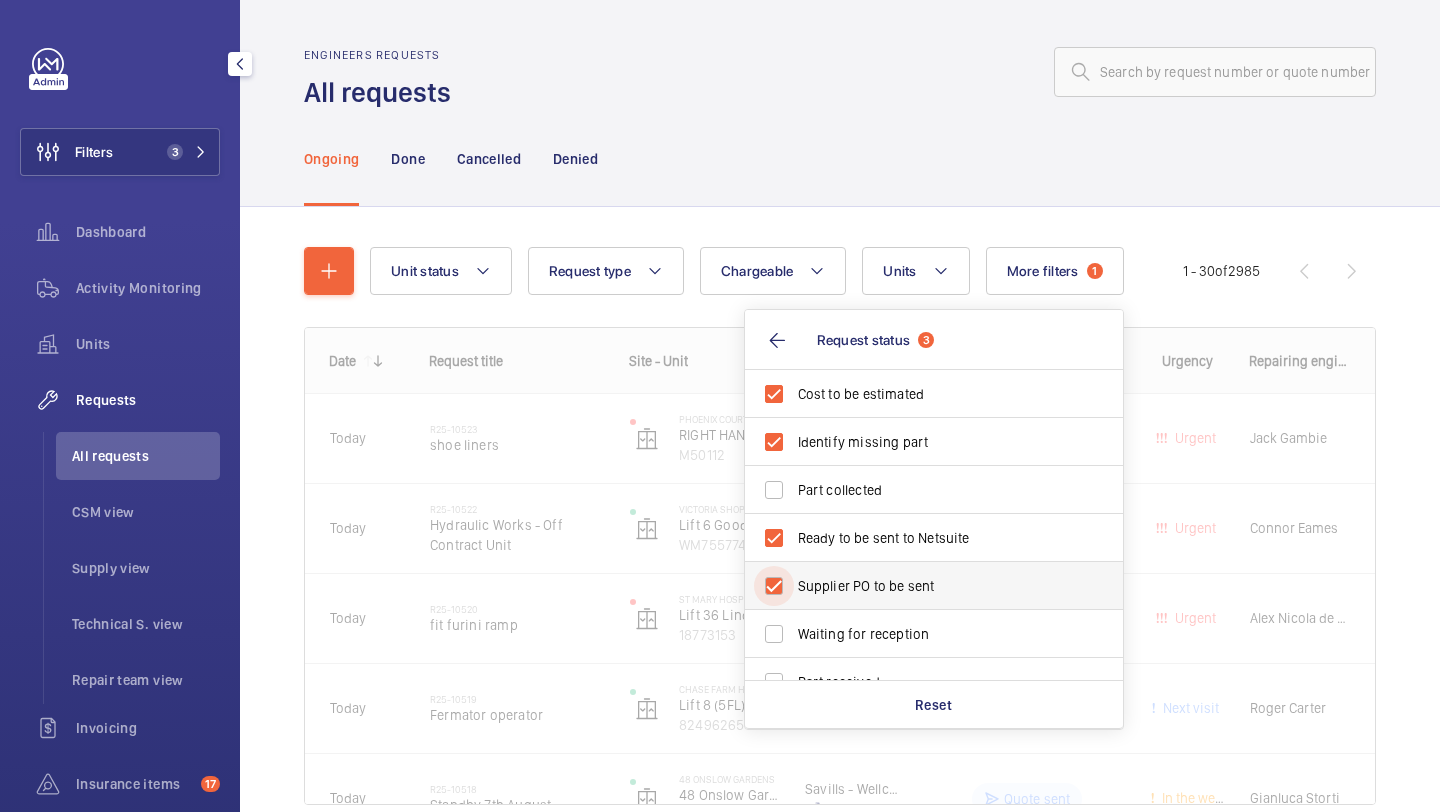 checkbox on "true" 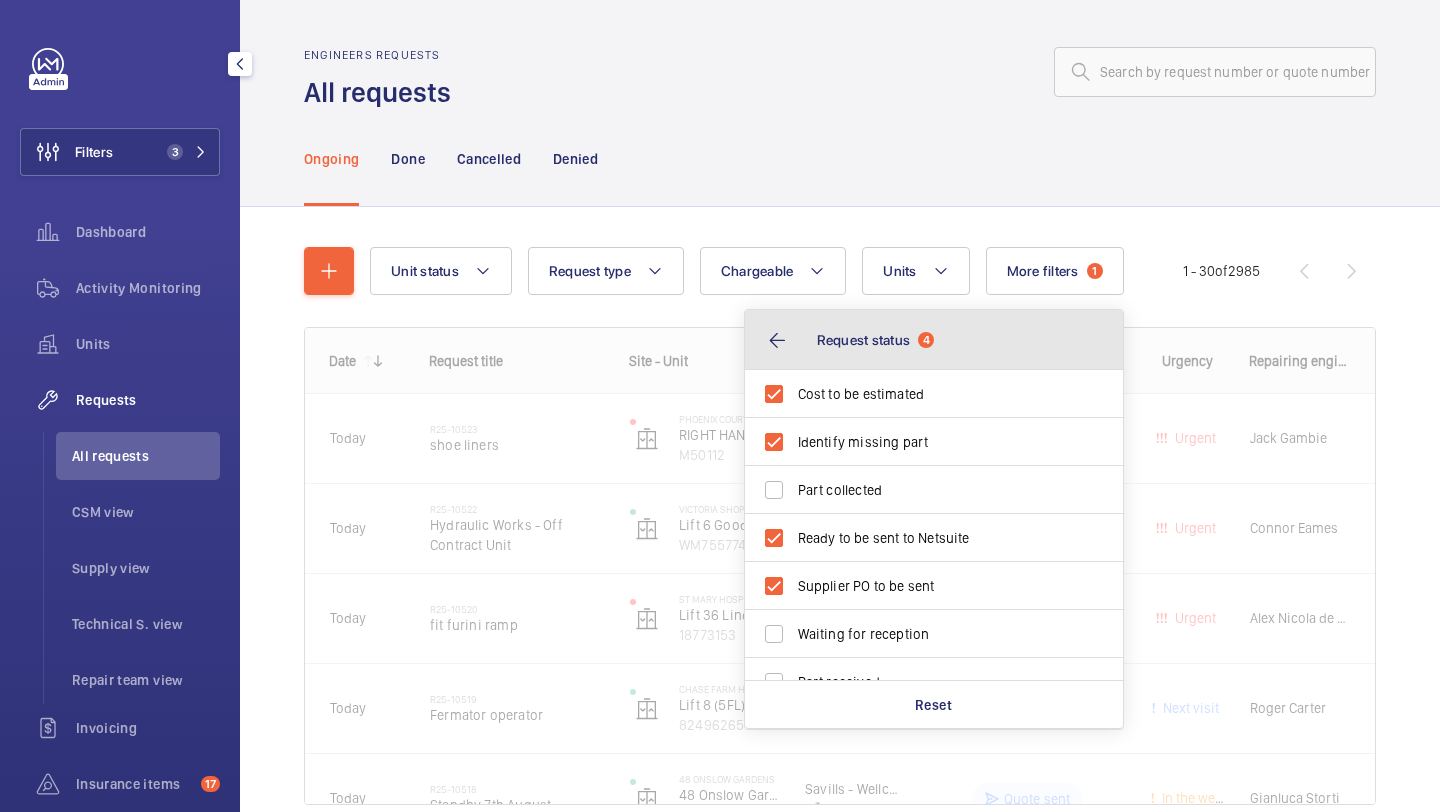 click on "Request status" 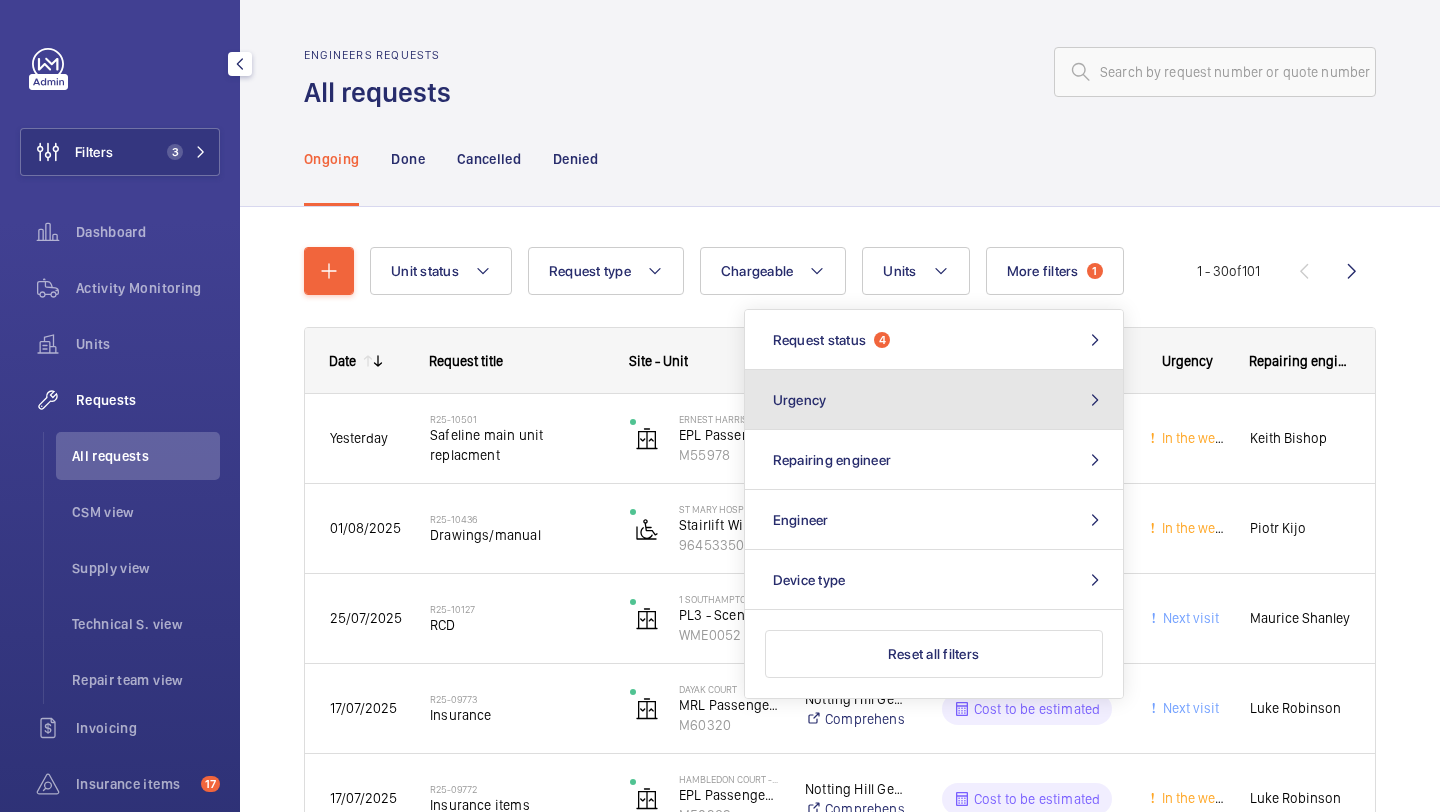 click on "Urgency" 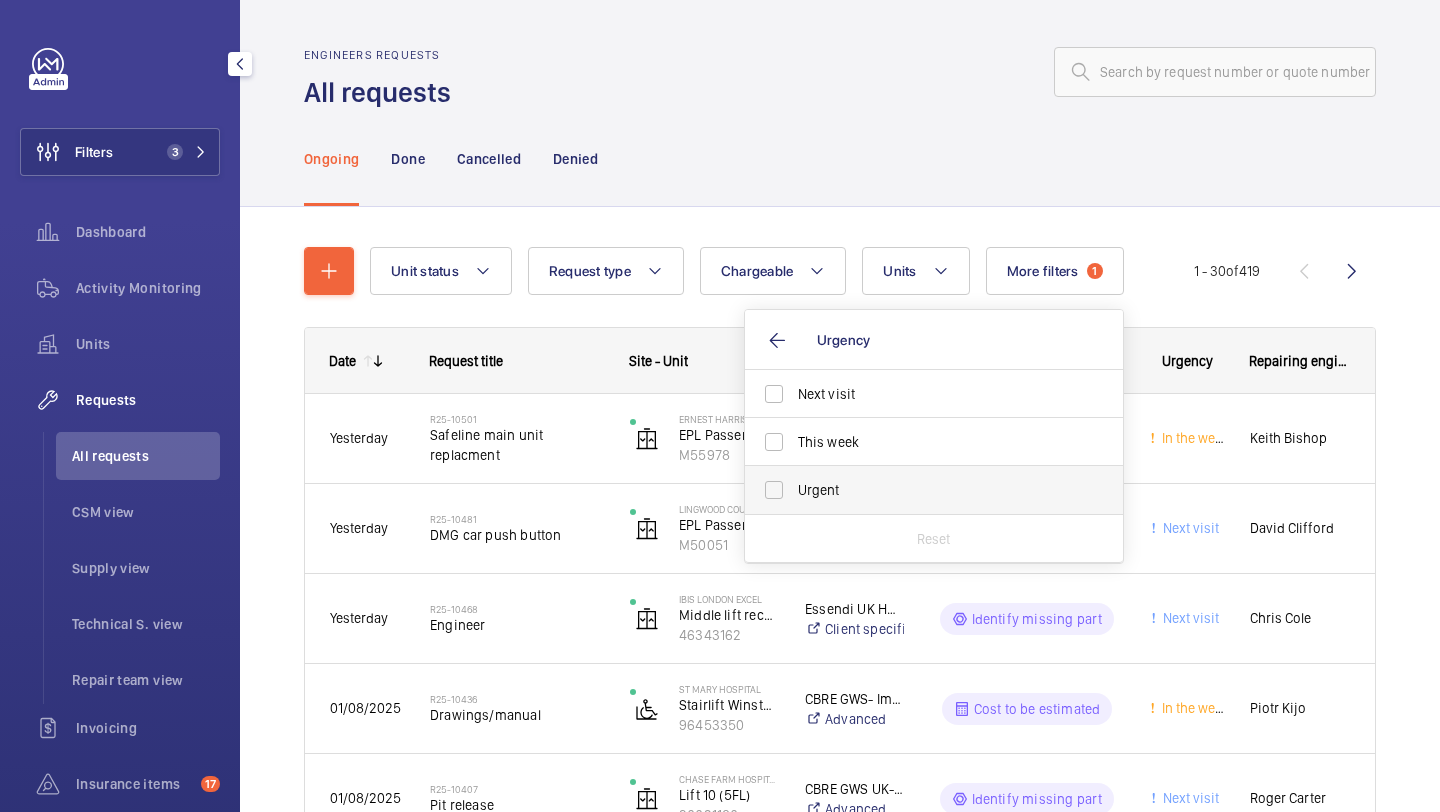 click on "Urgent" at bounding box center [935, 490] 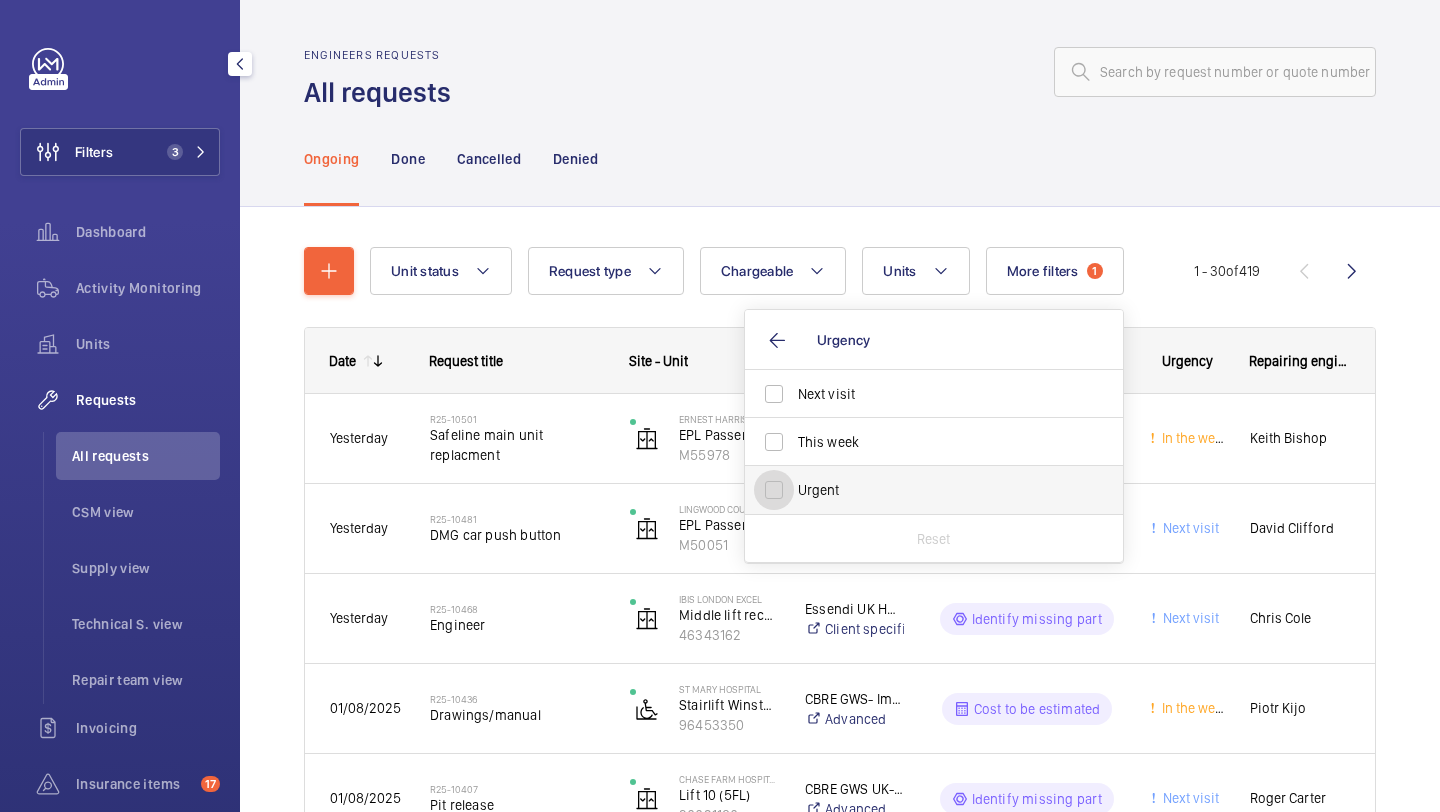click on "Urgent" at bounding box center (774, 490) 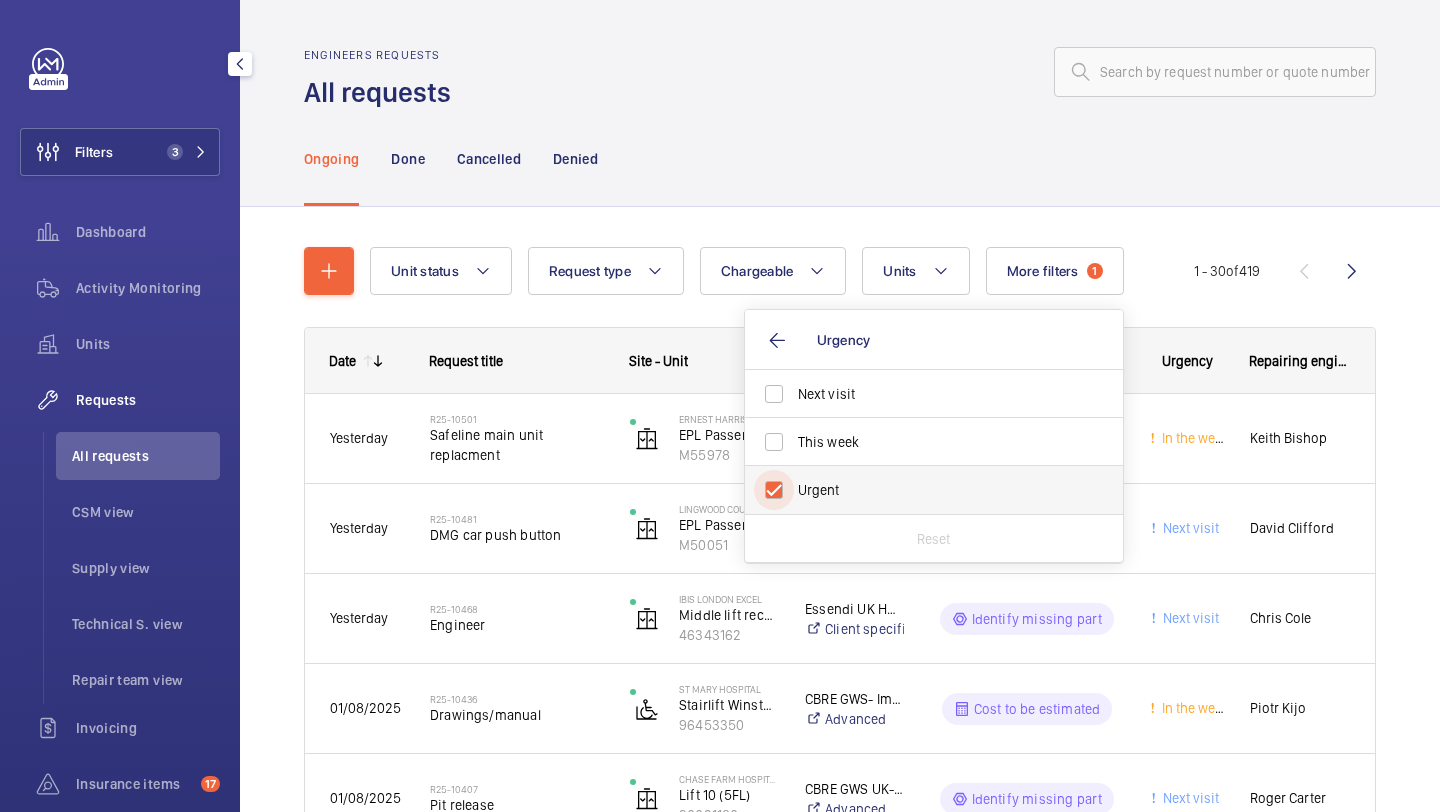 checkbox on "true" 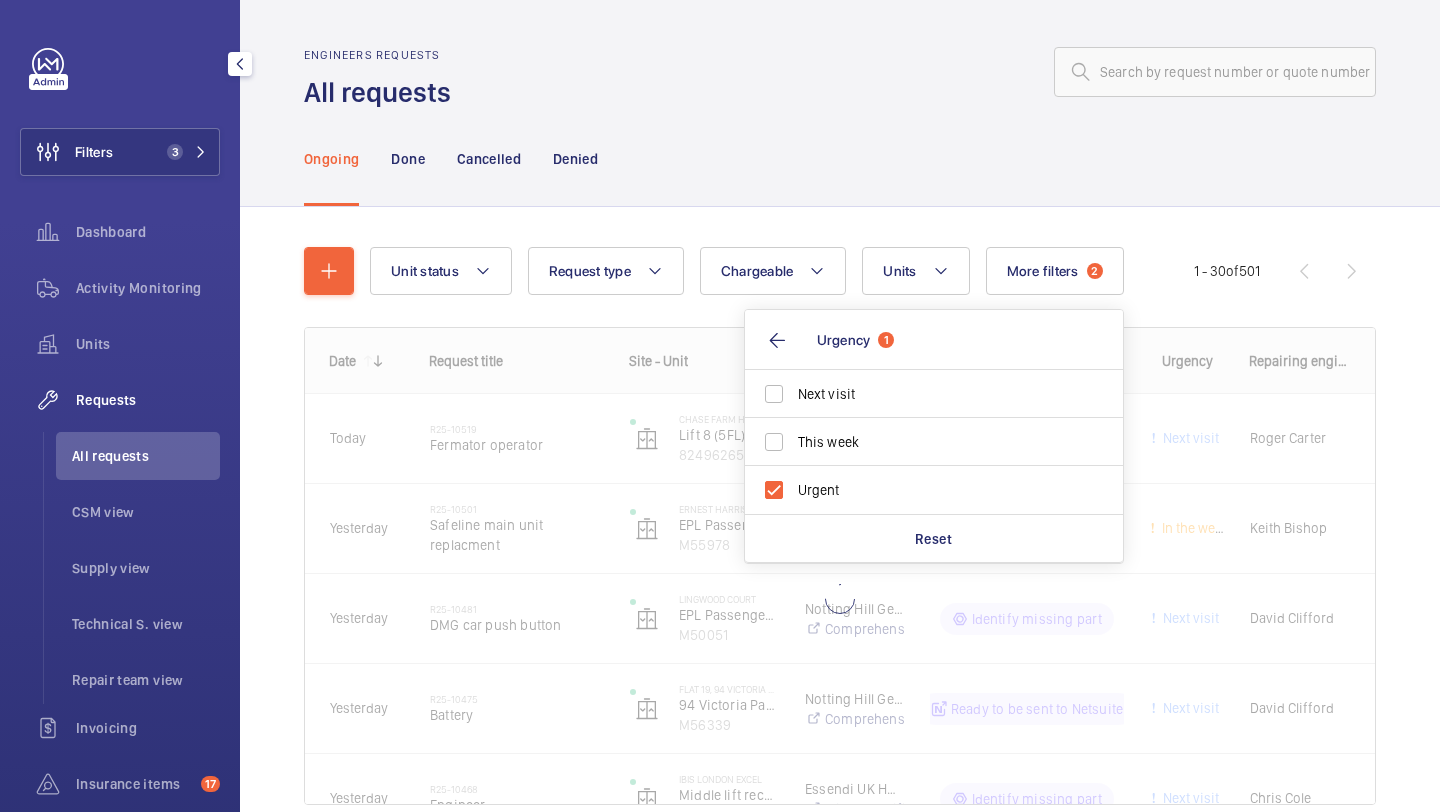 click on "Ongoing Done Cancelled Denied" 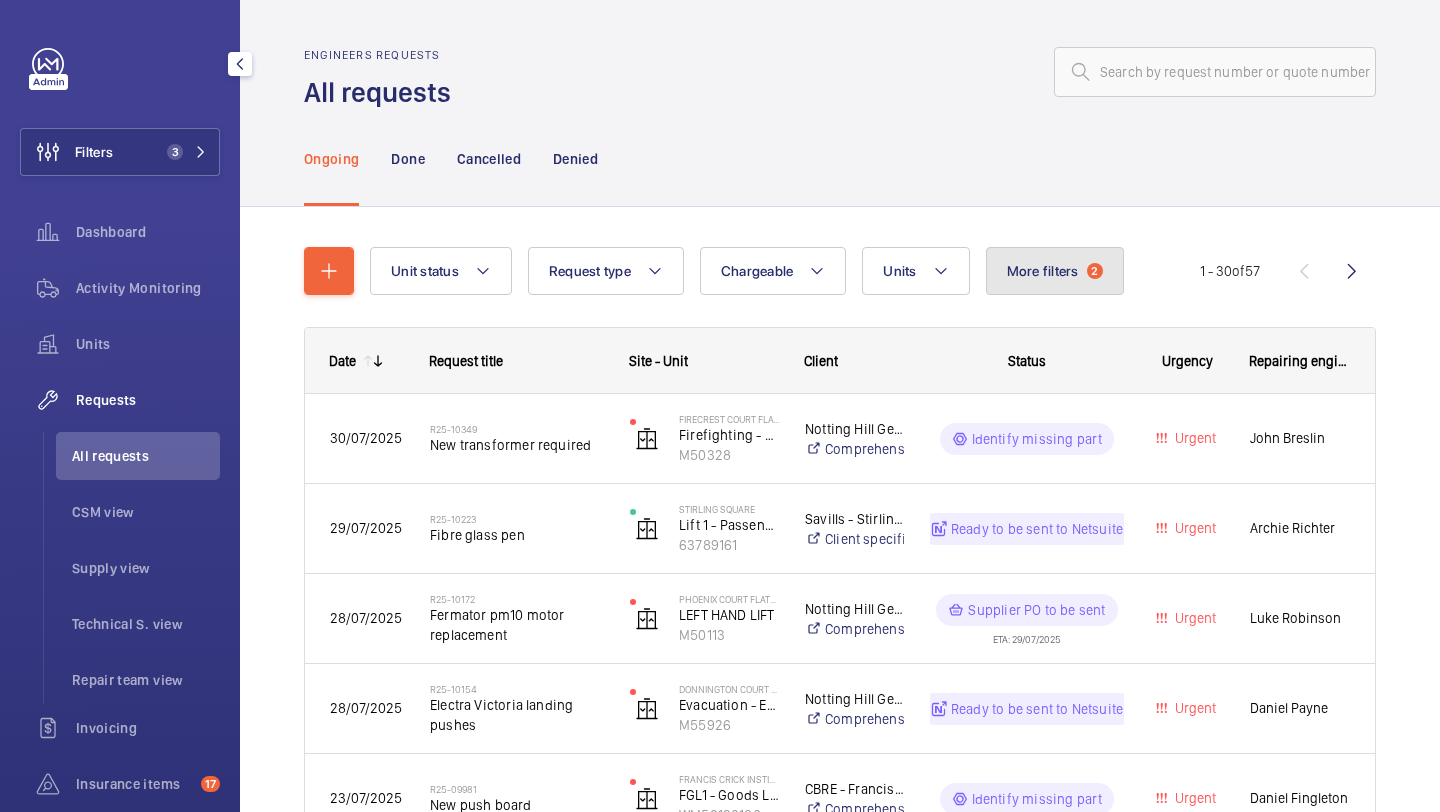 click on "More filters  2" 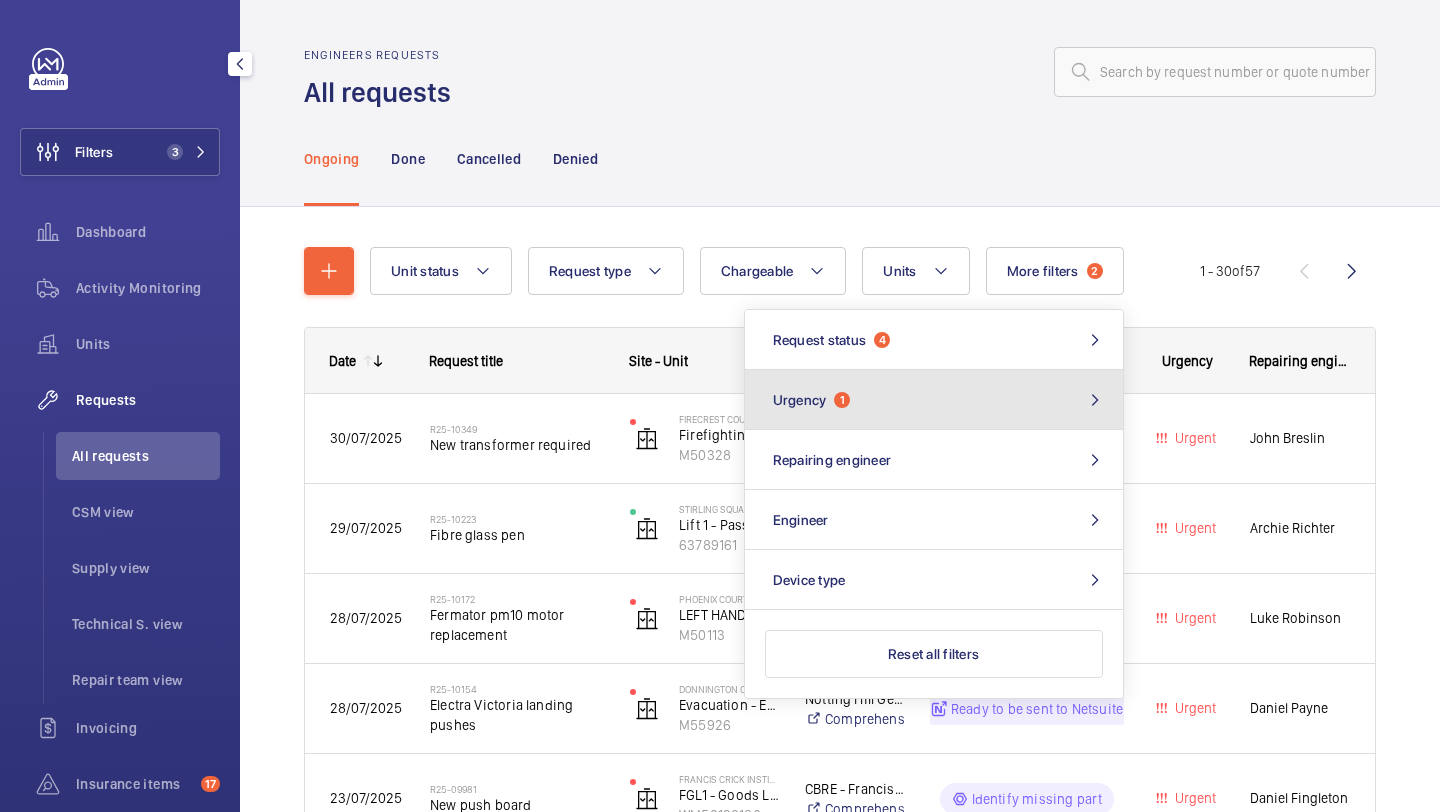 click on "Urgency  1" 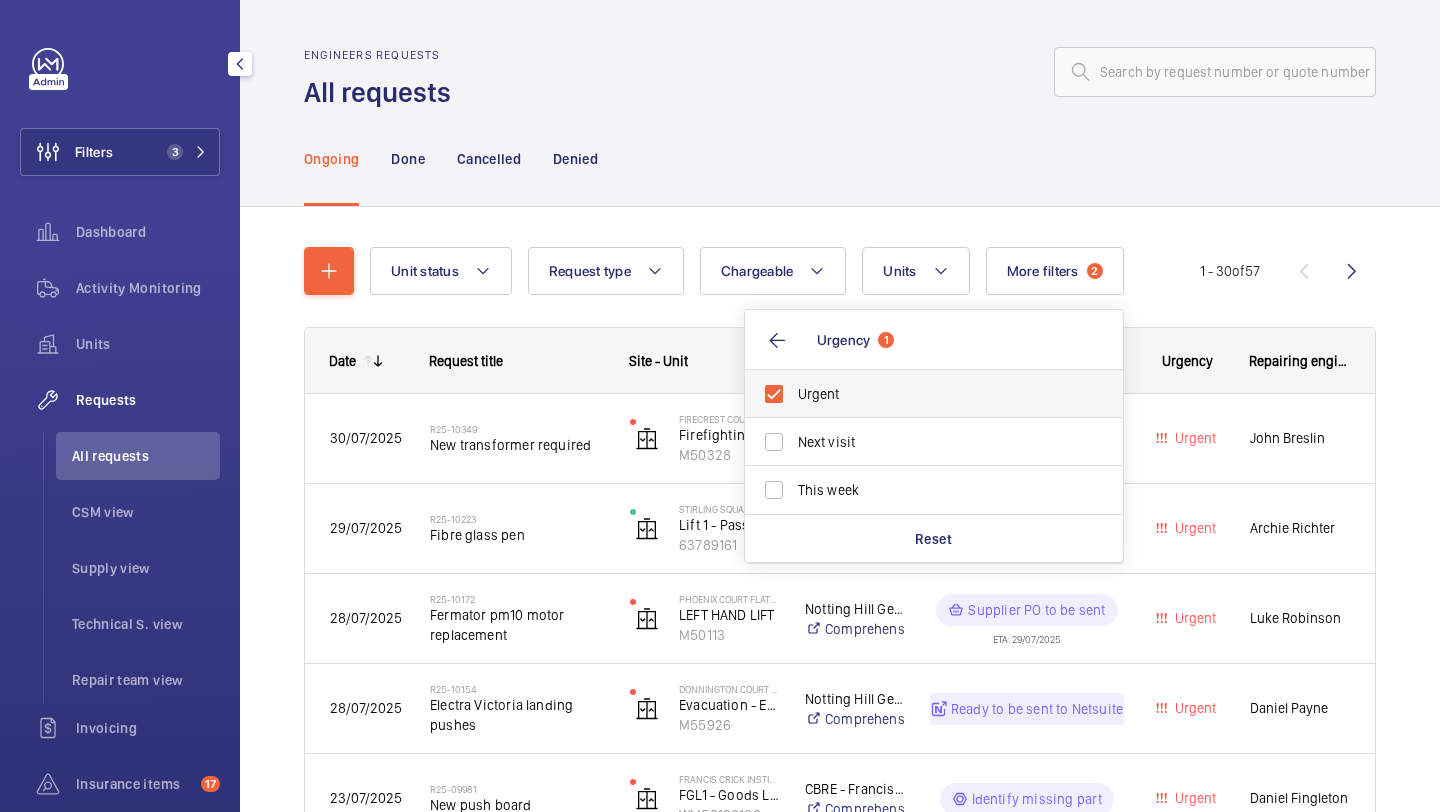 click on "Urgent" at bounding box center [919, 394] 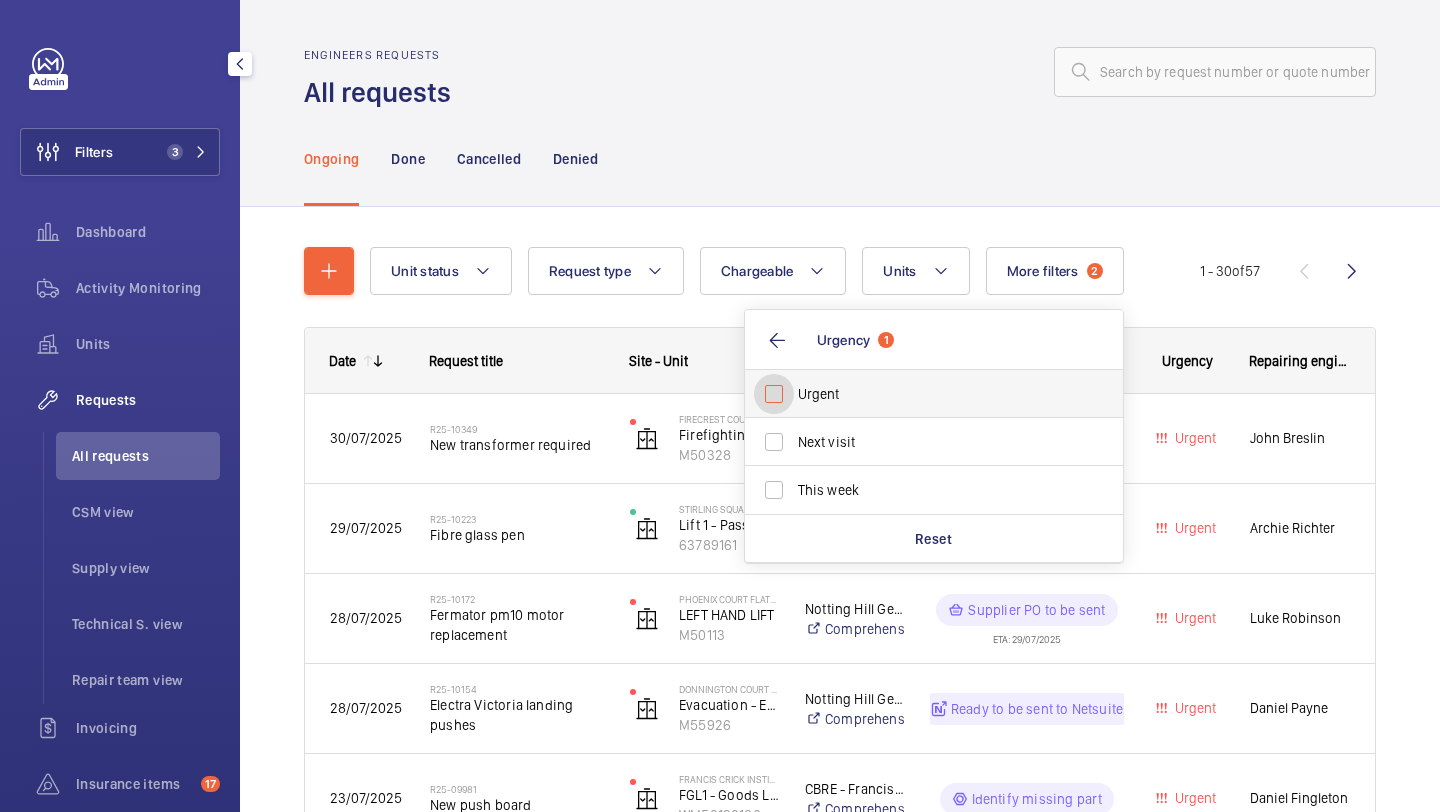 checkbox on "false" 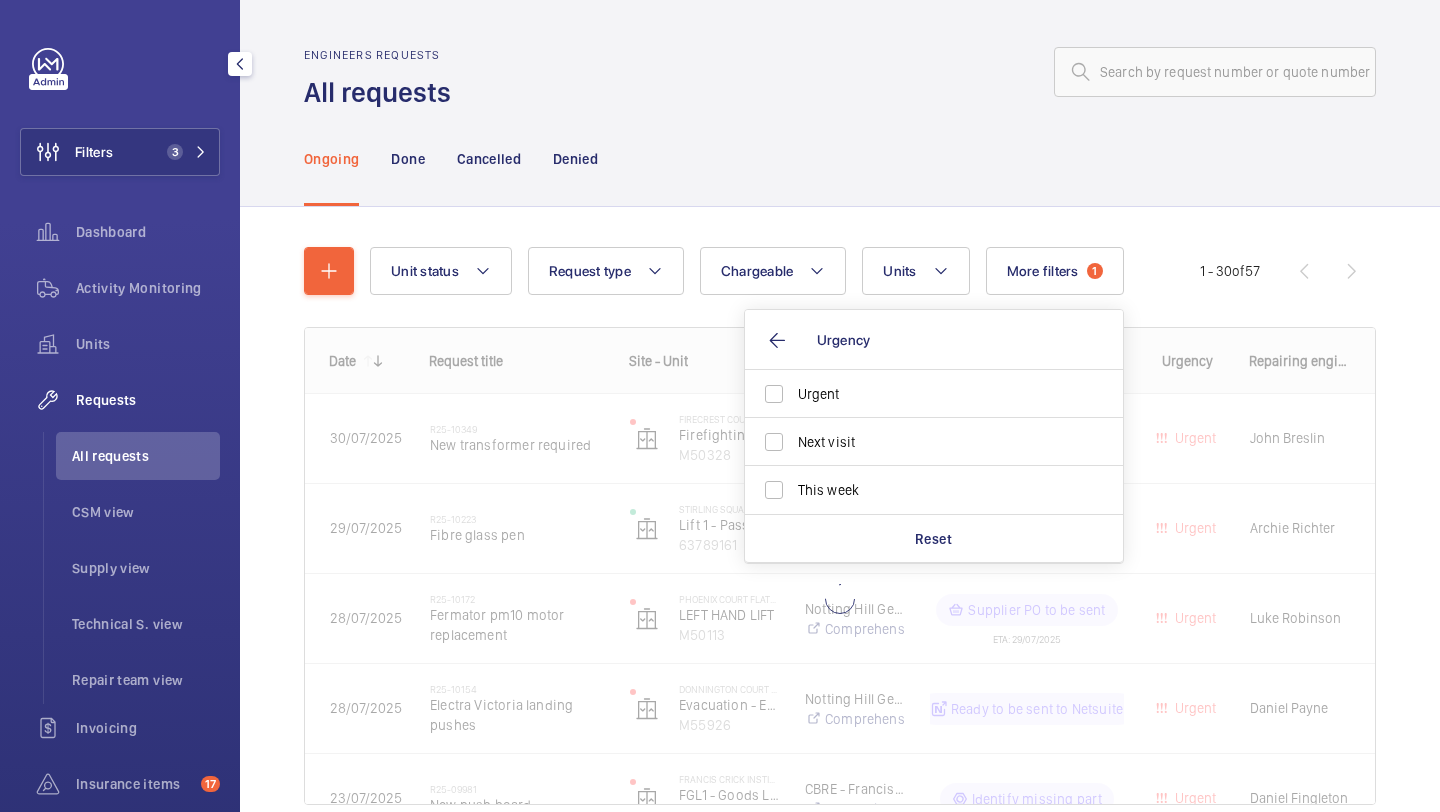 click on "Ongoing Done Cancelled Denied" 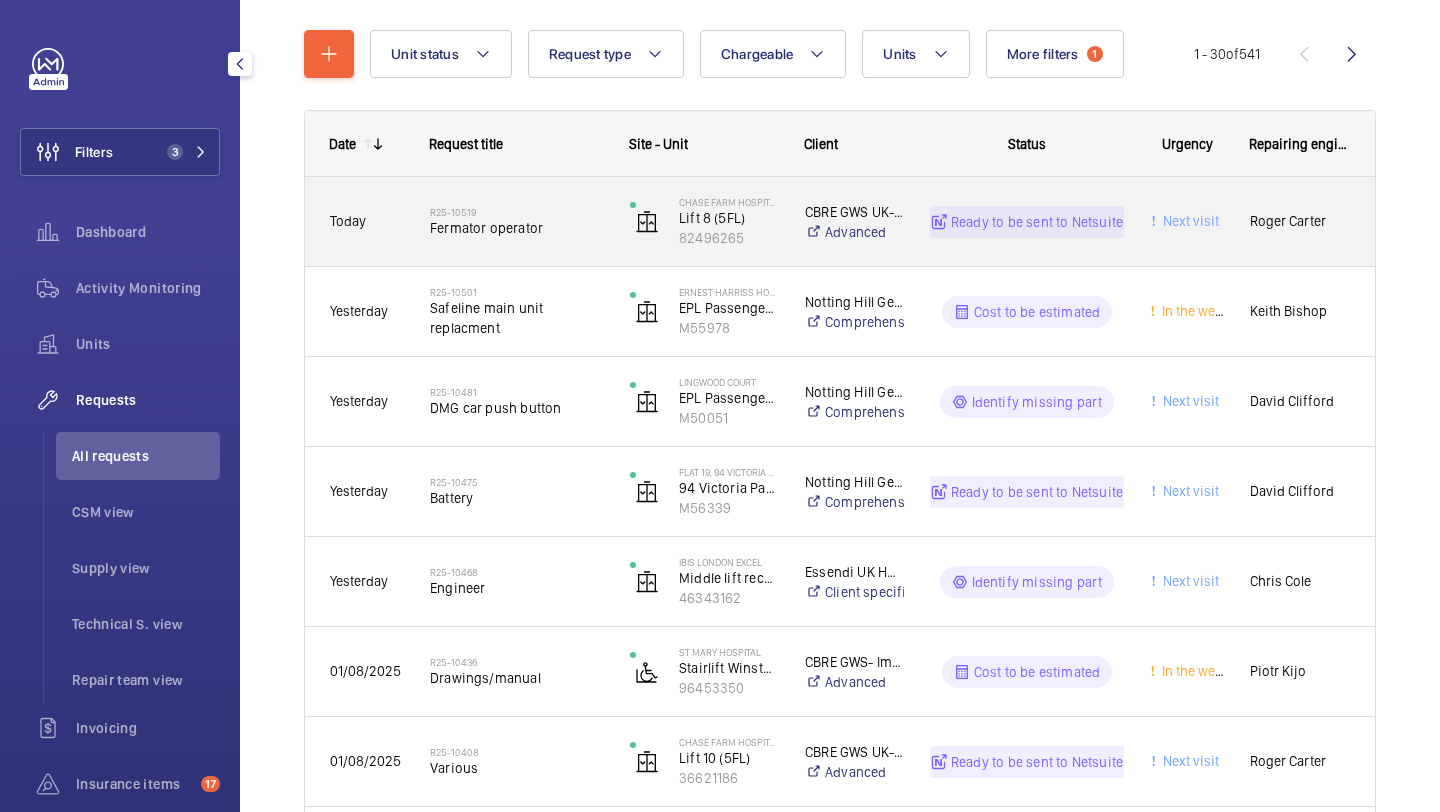 scroll, scrollTop: 219, scrollLeft: 0, axis: vertical 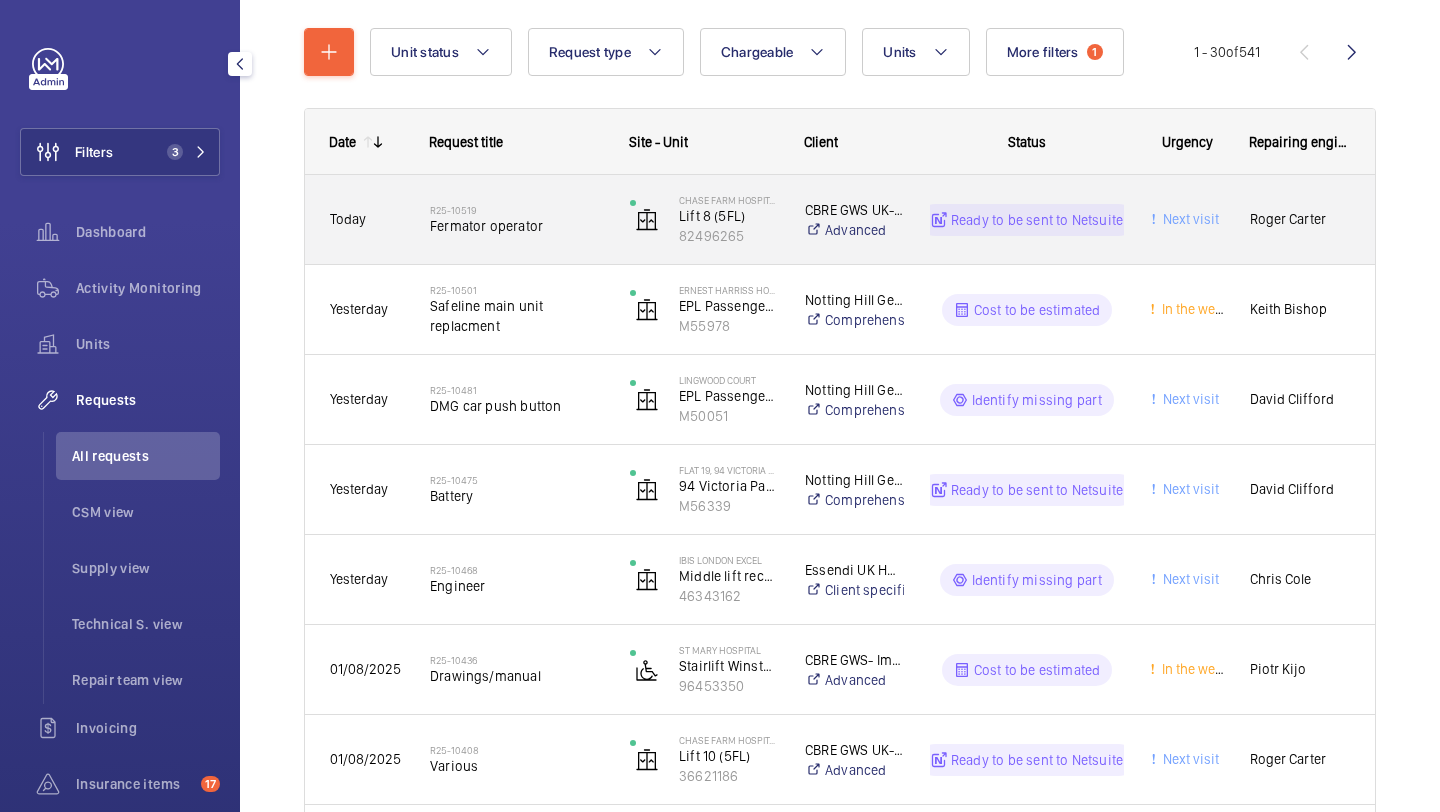 click on "Fermator operator" 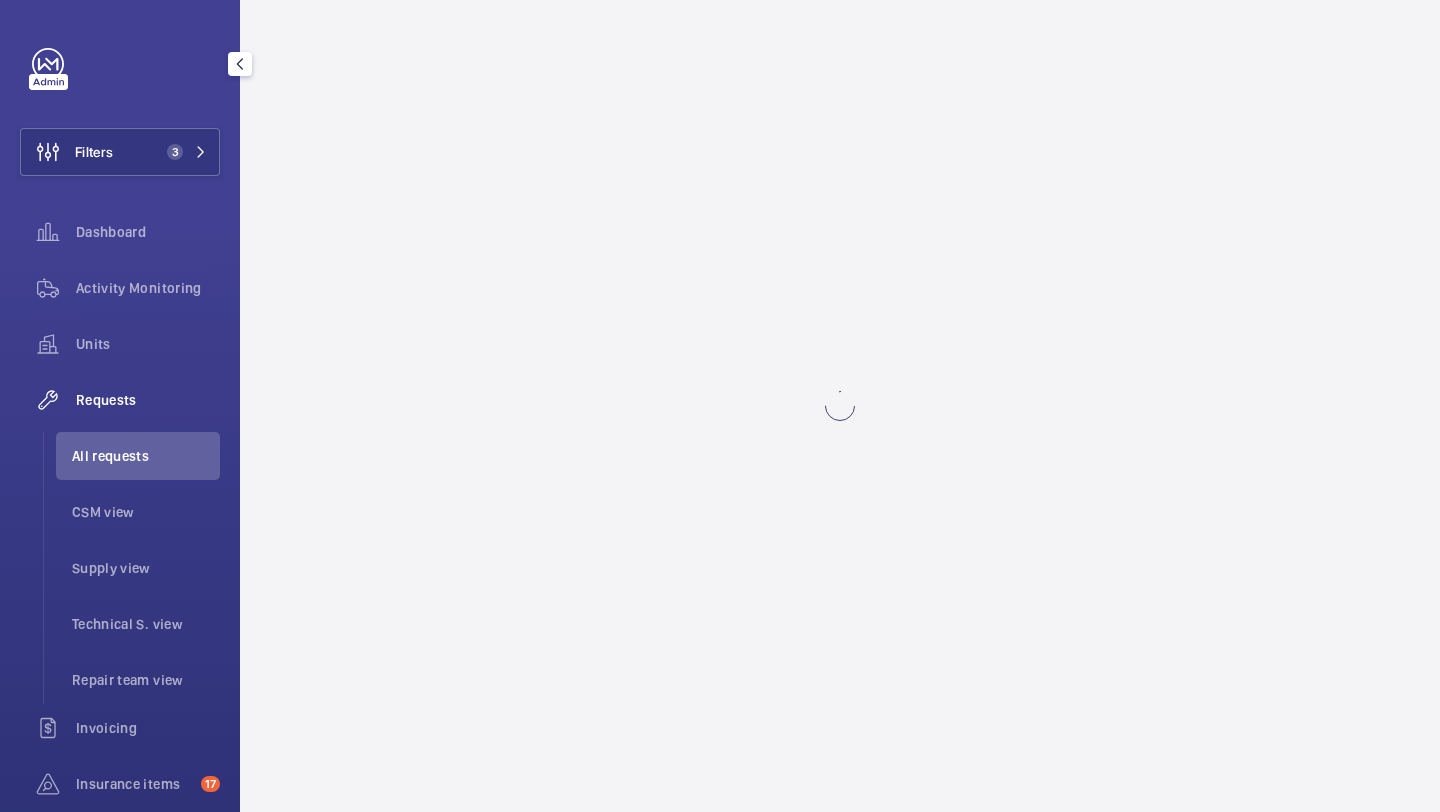 scroll, scrollTop: 0, scrollLeft: 0, axis: both 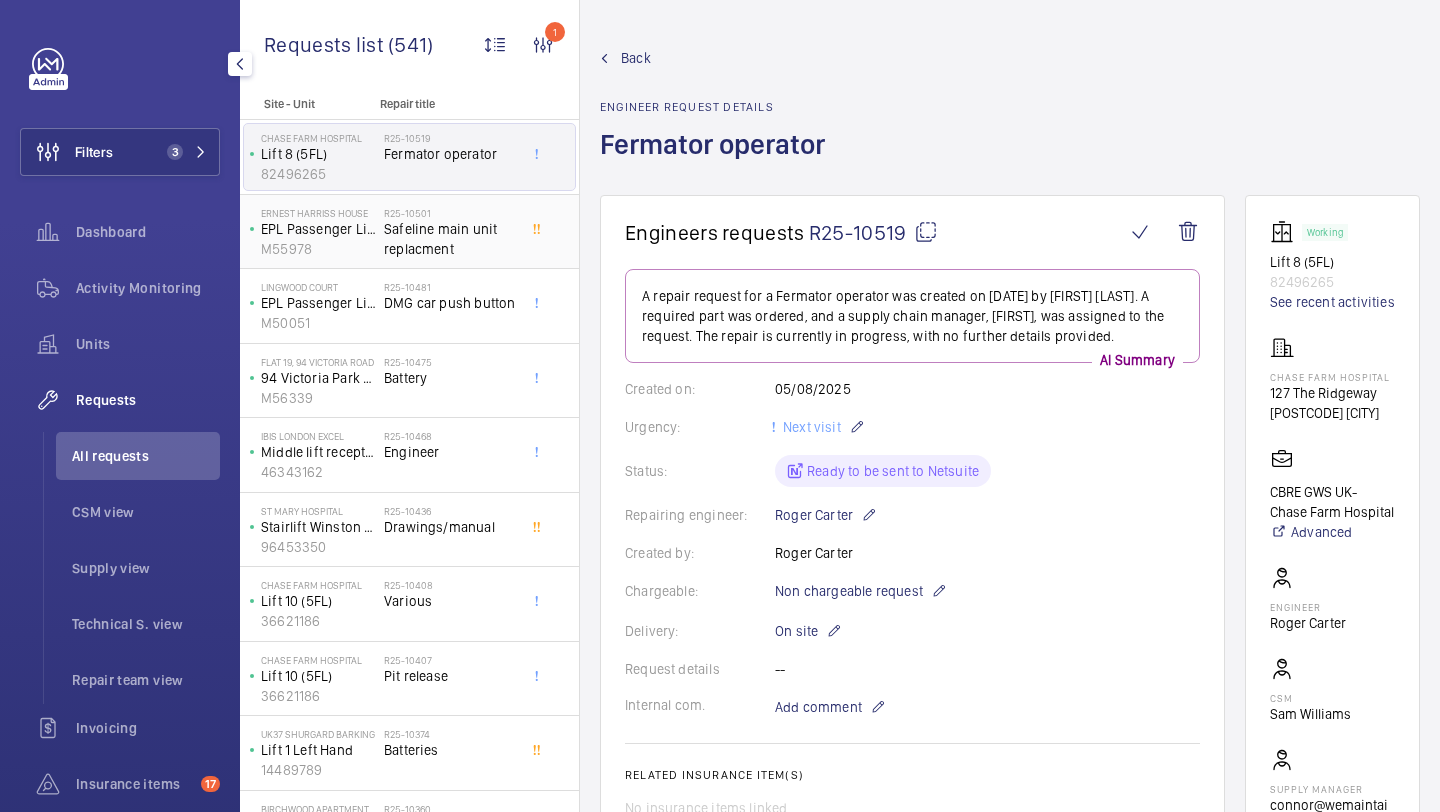 click on "Safeline main unit replacment" 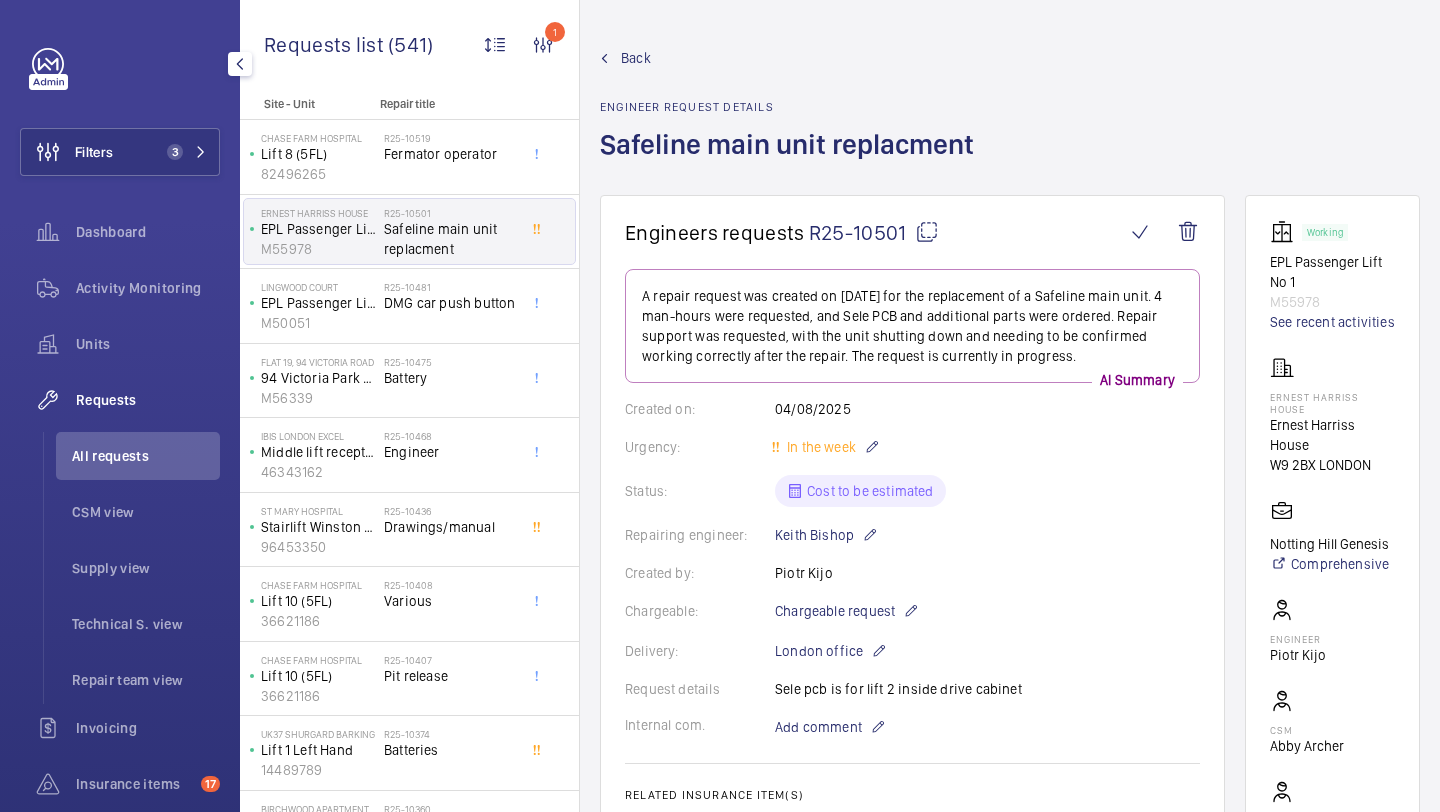 scroll, scrollTop: 1147, scrollLeft: 0, axis: vertical 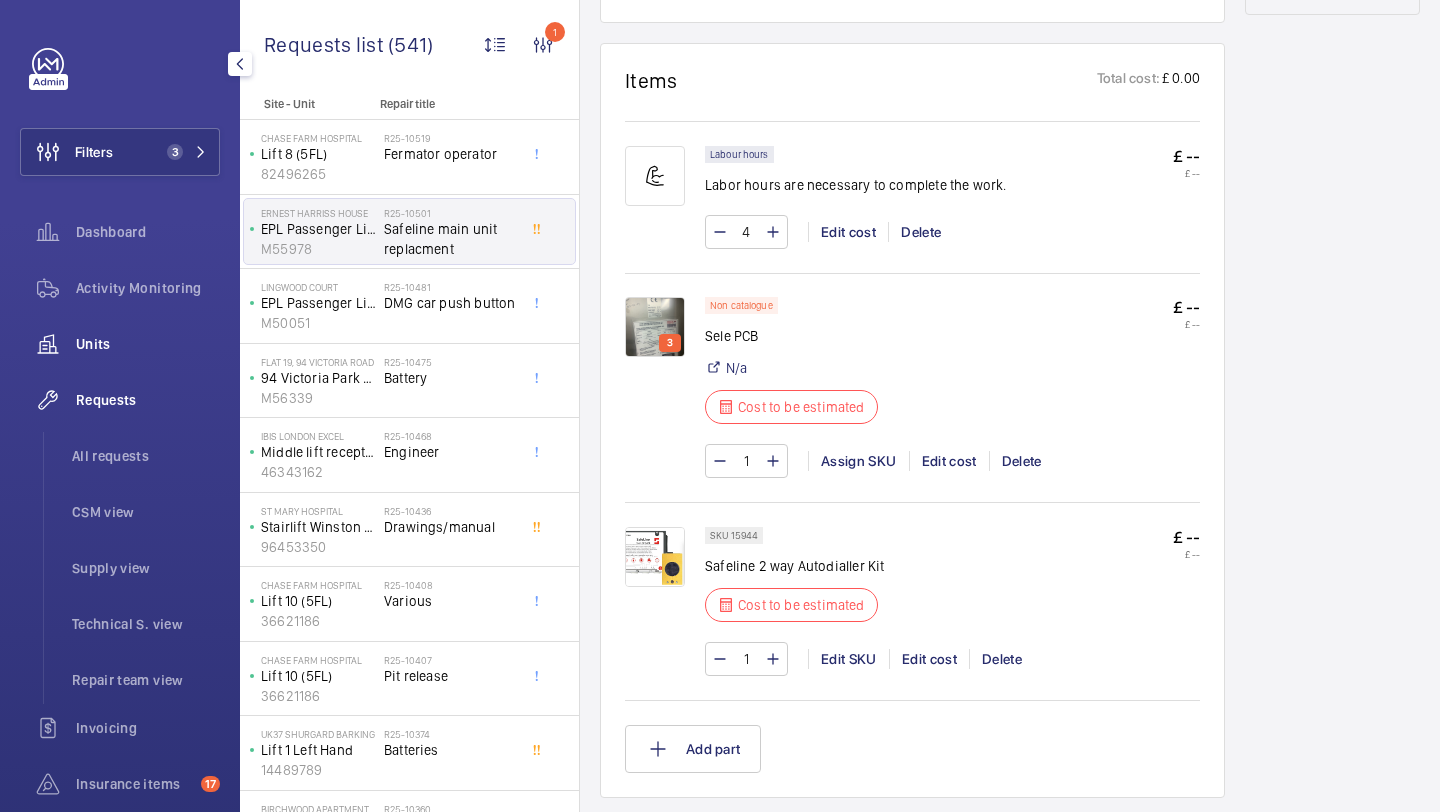 click on "Units" 